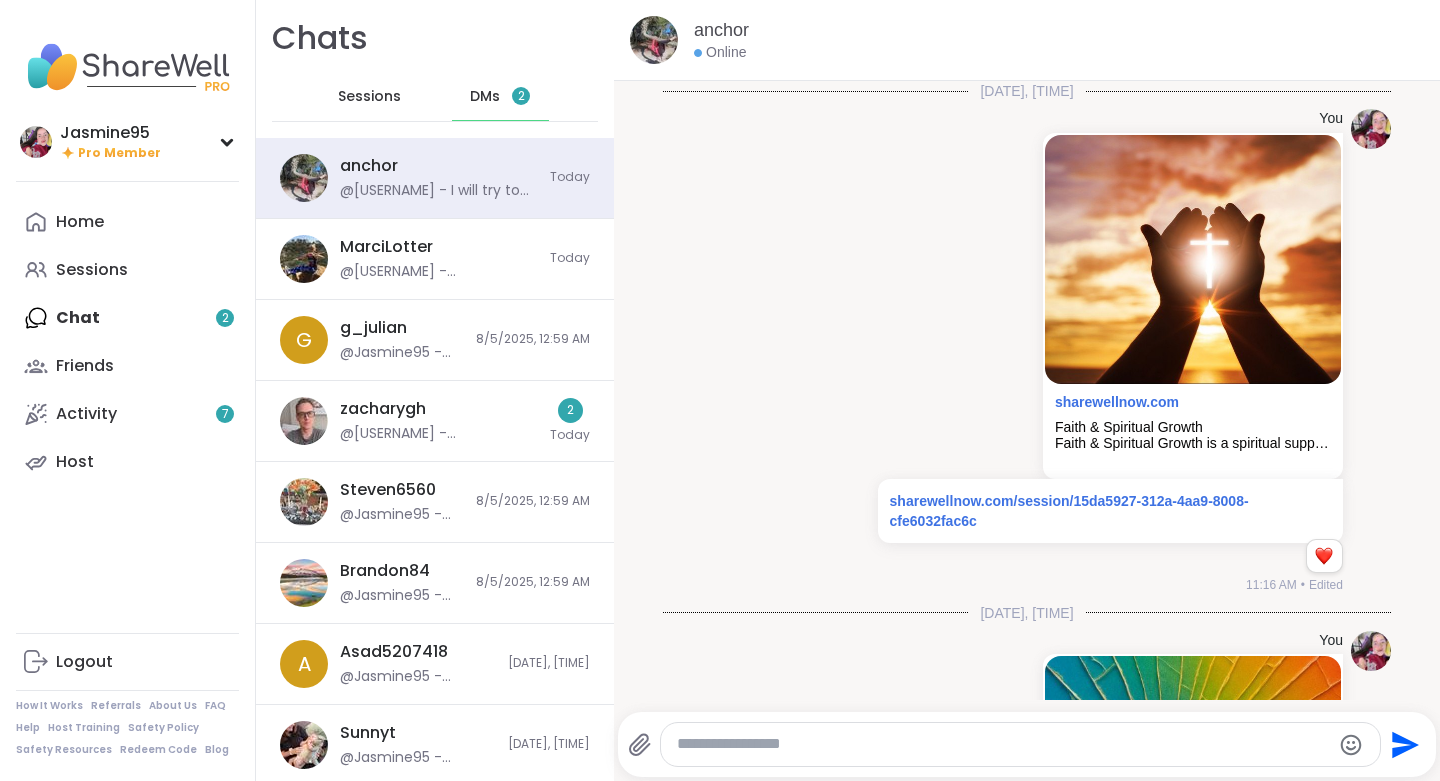 scroll, scrollTop: 0, scrollLeft: 0, axis: both 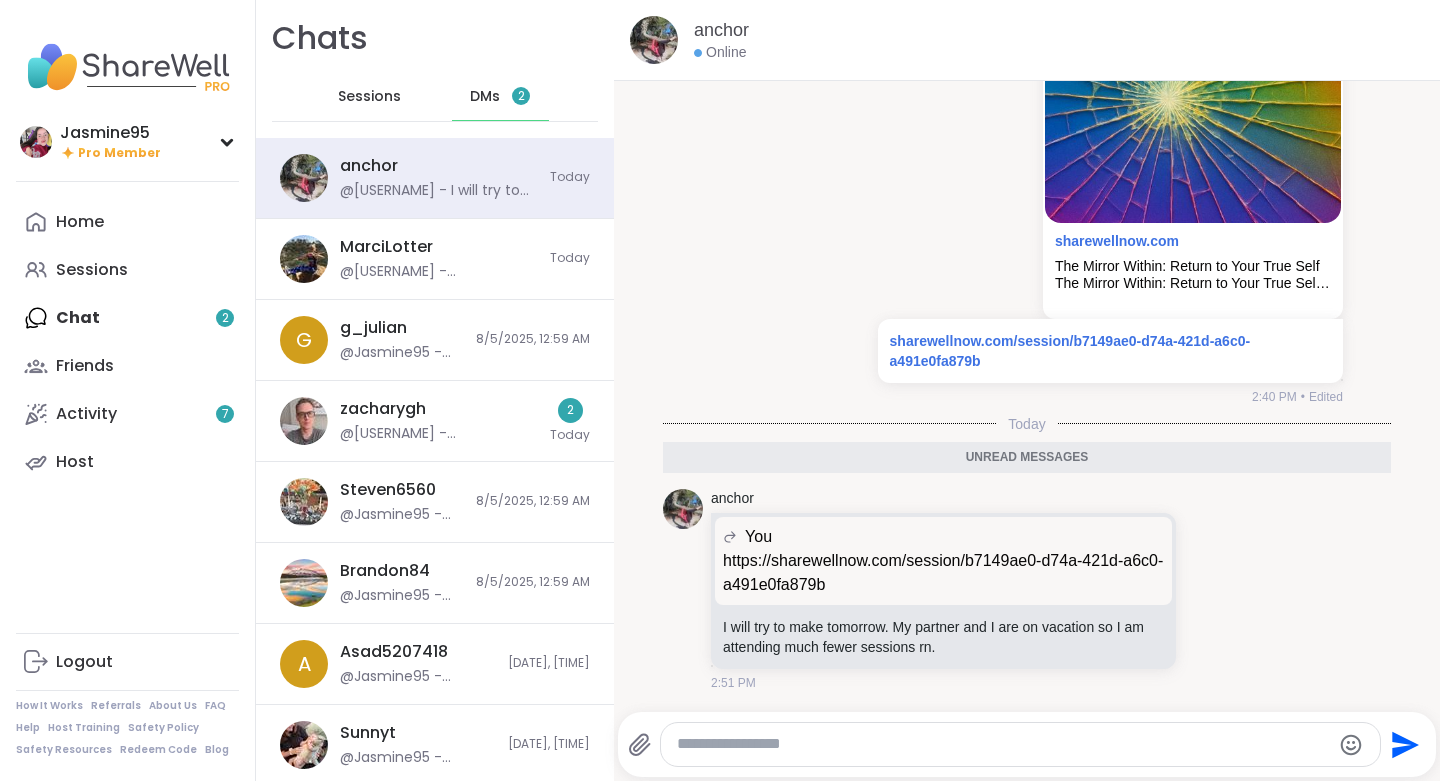 click on "@[USERNAME] - @[USERNAME] - I need to apologize that I offered to attend your sessions, but unfortunately can't during the week due to work commitments. I'll be taking some time off next month though and will absolutely attend. I really like the idea of the mirror within one." at bounding box center [439, 421] 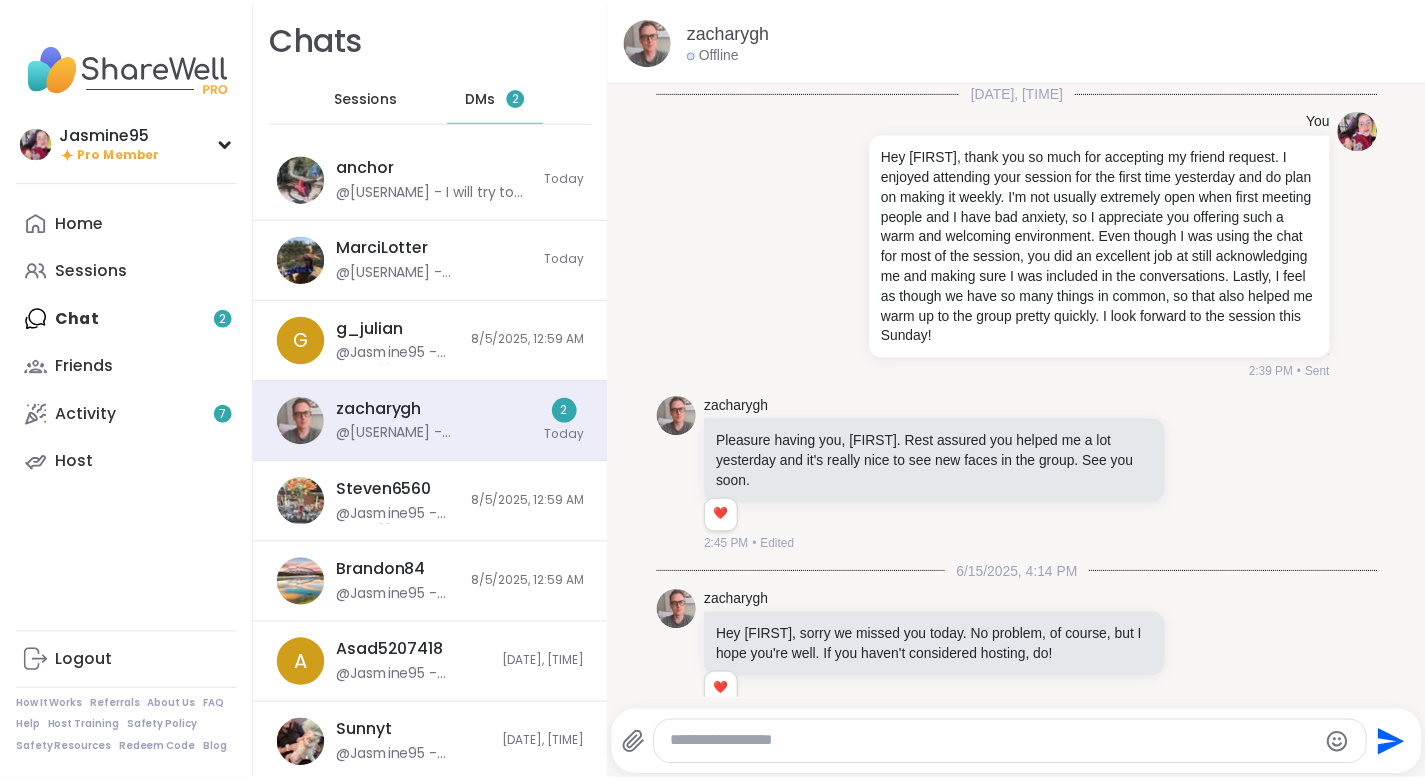 scroll, scrollTop: 3874, scrollLeft: 0, axis: vertical 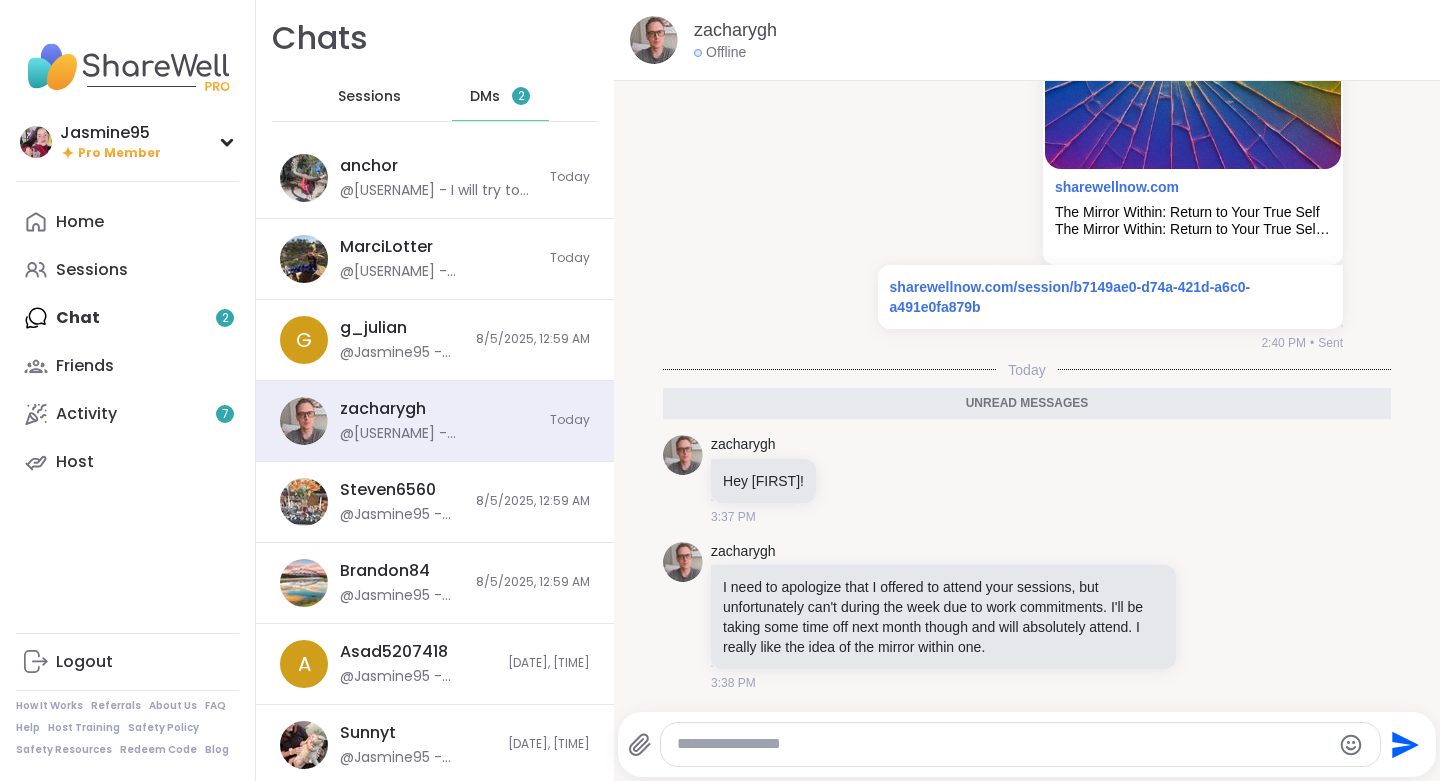 click on "Host" at bounding box center [127, 462] 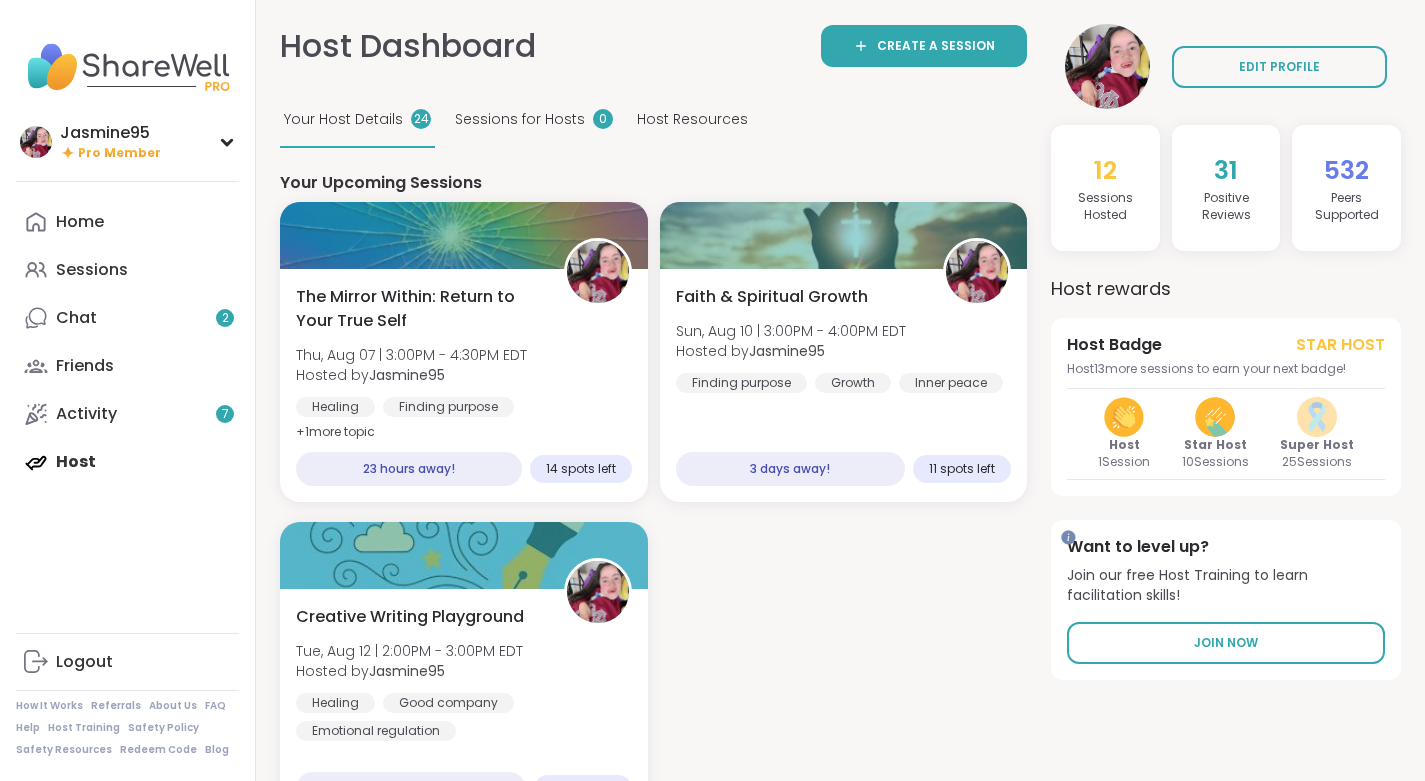 scroll, scrollTop: 0, scrollLeft: 0, axis: both 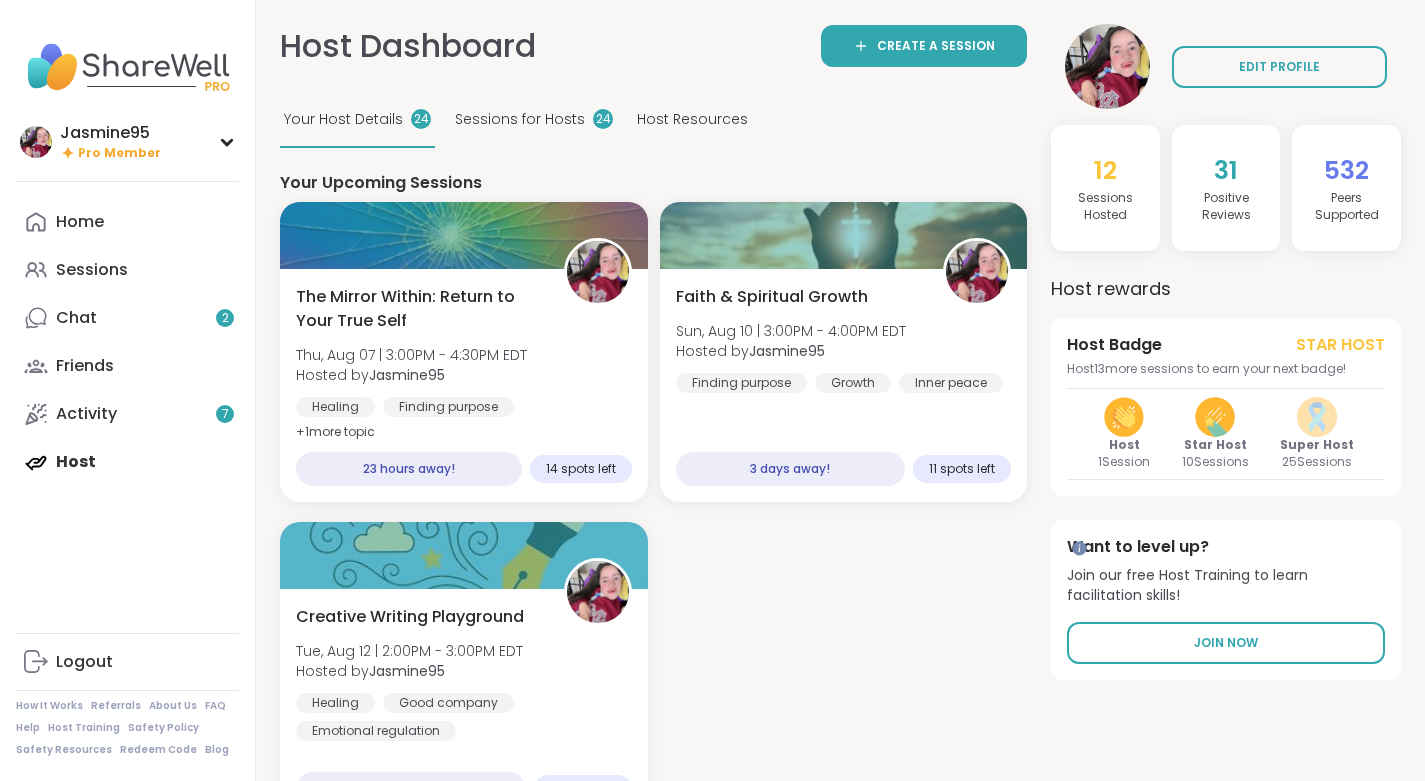 click on "The Mirror Within: Return to Your True Self" at bounding box center (419, 309) 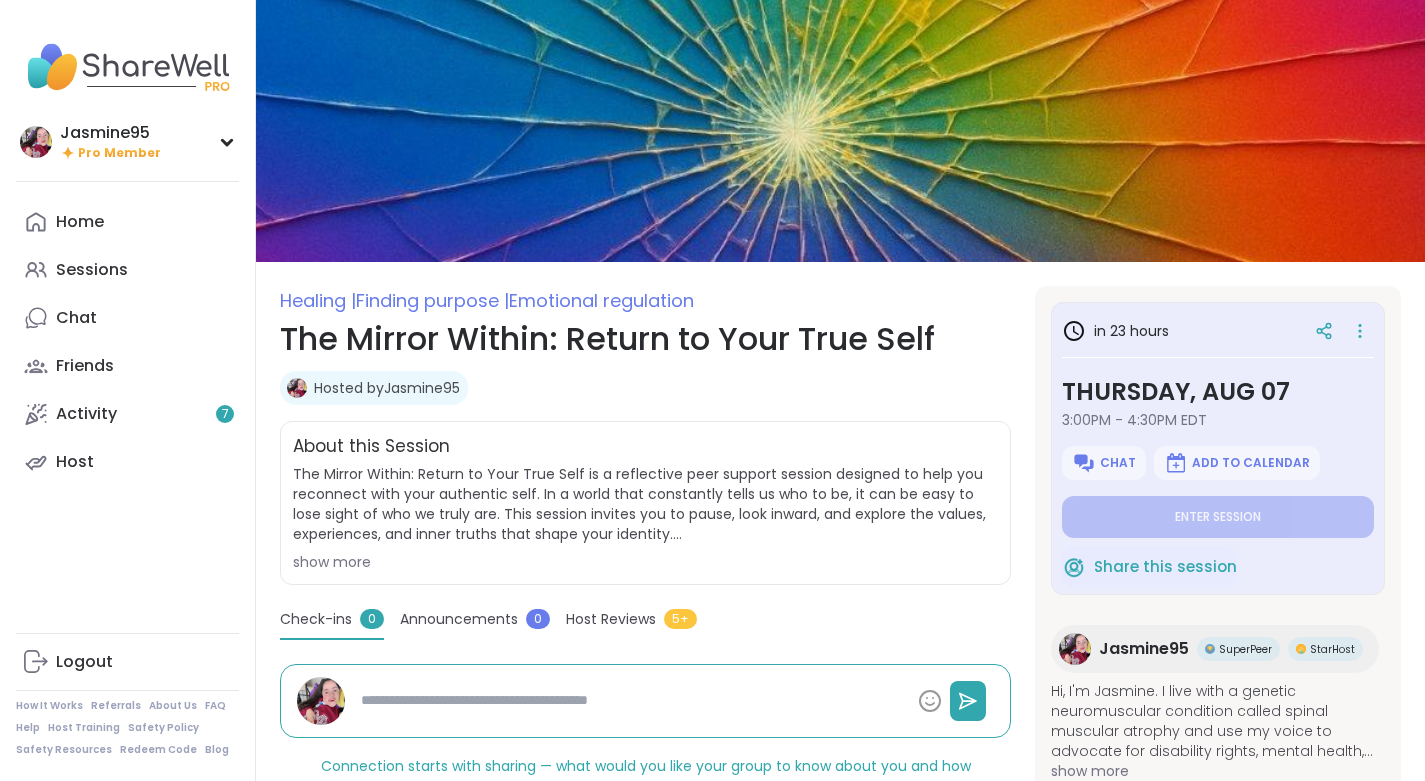 scroll, scrollTop: 0, scrollLeft: 0, axis: both 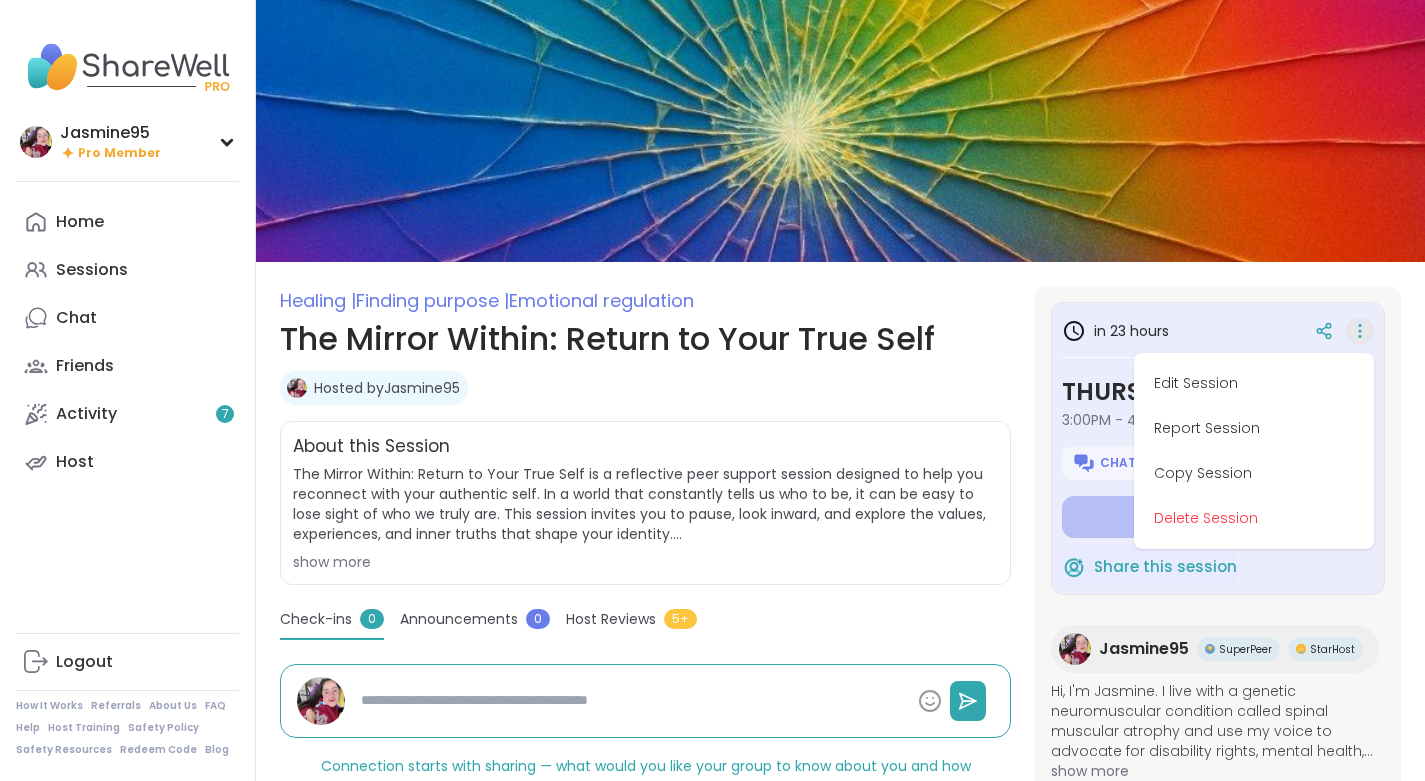 click on "Edit Session" at bounding box center [1254, 383] 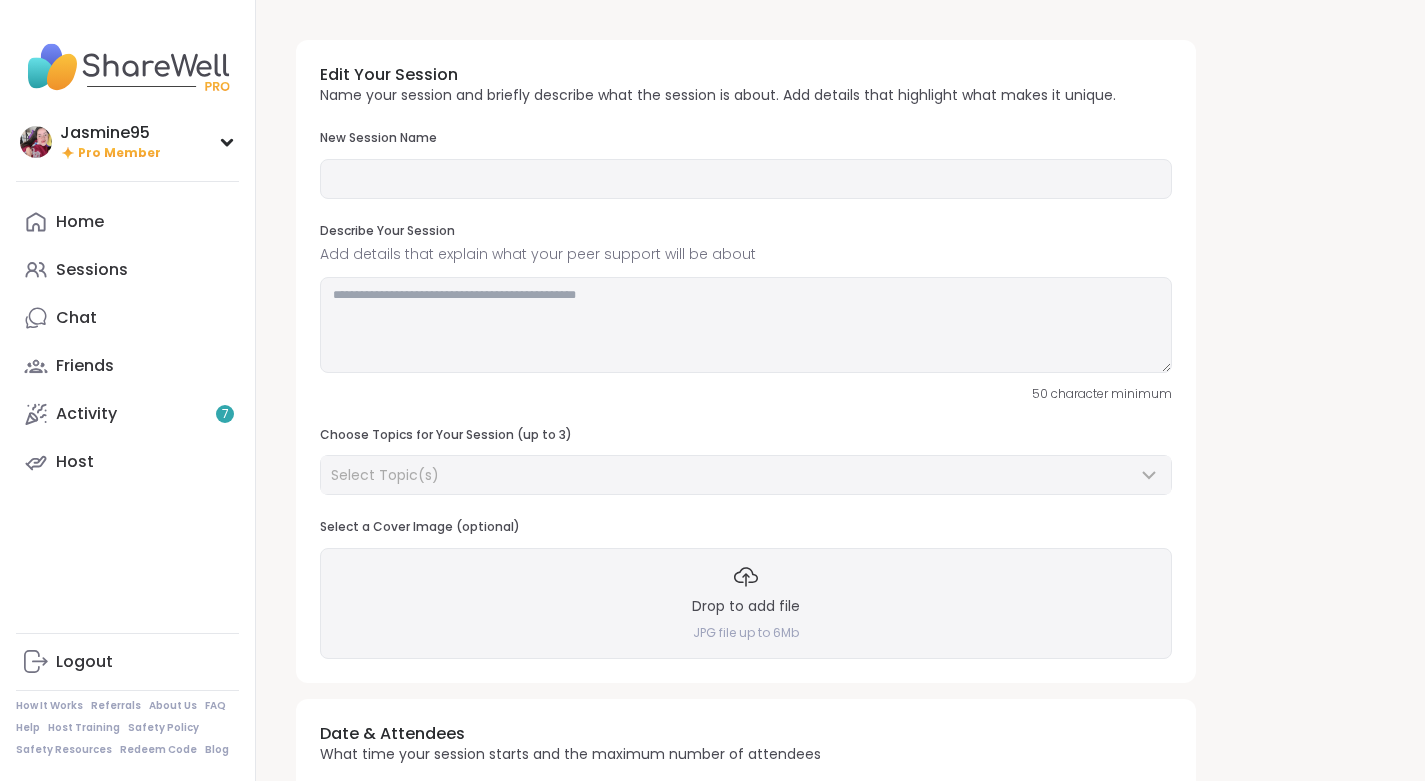 type on "**********" 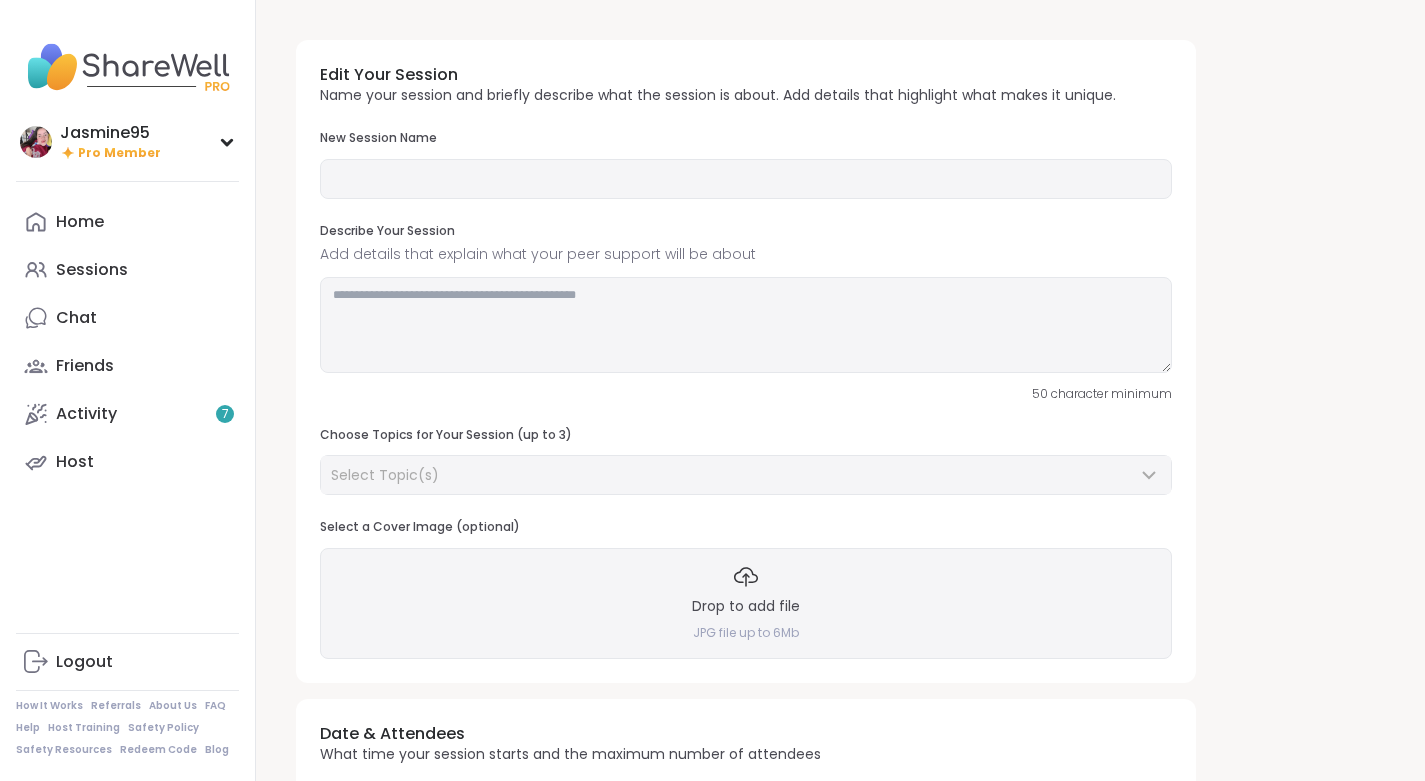 type on "**********" 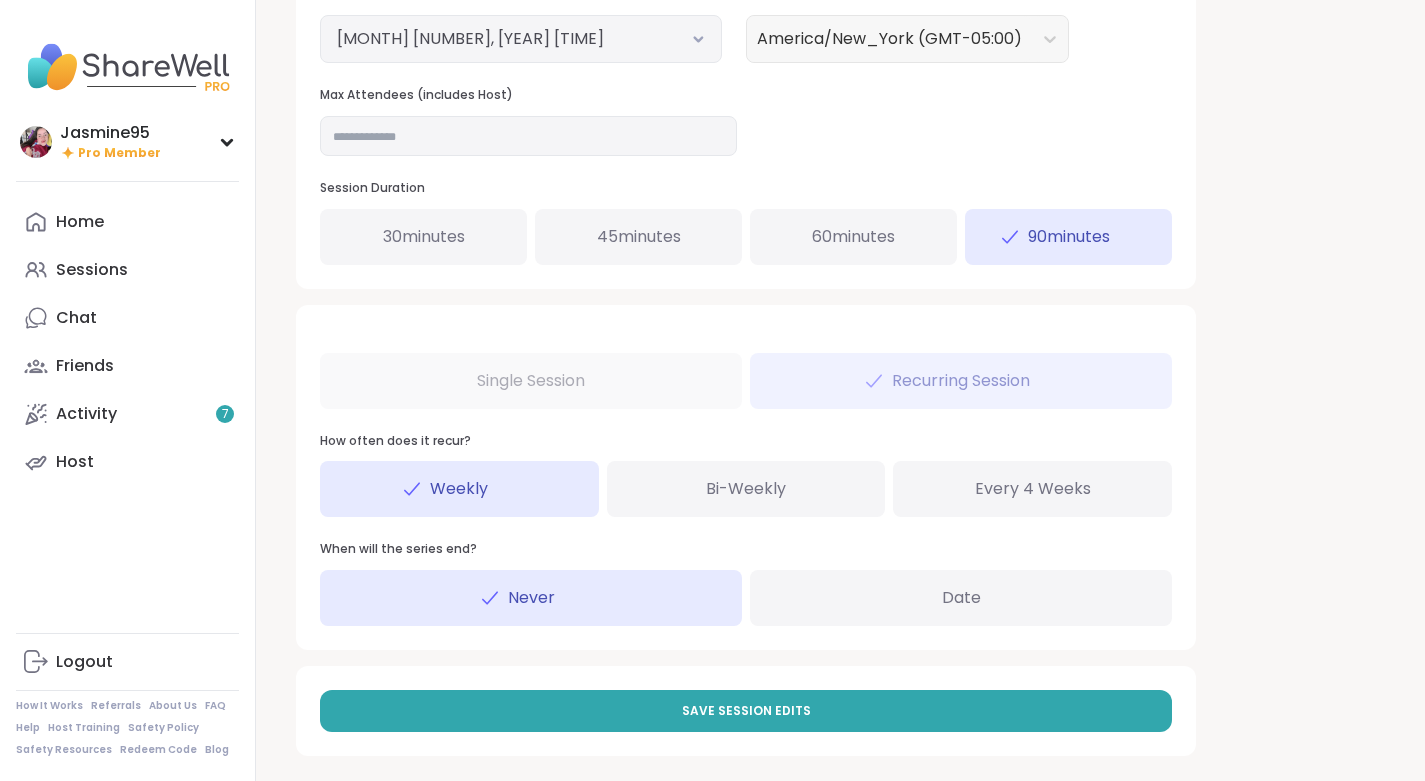 scroll, scrollTop: 869, scrollLeft: 0, axis: vertical 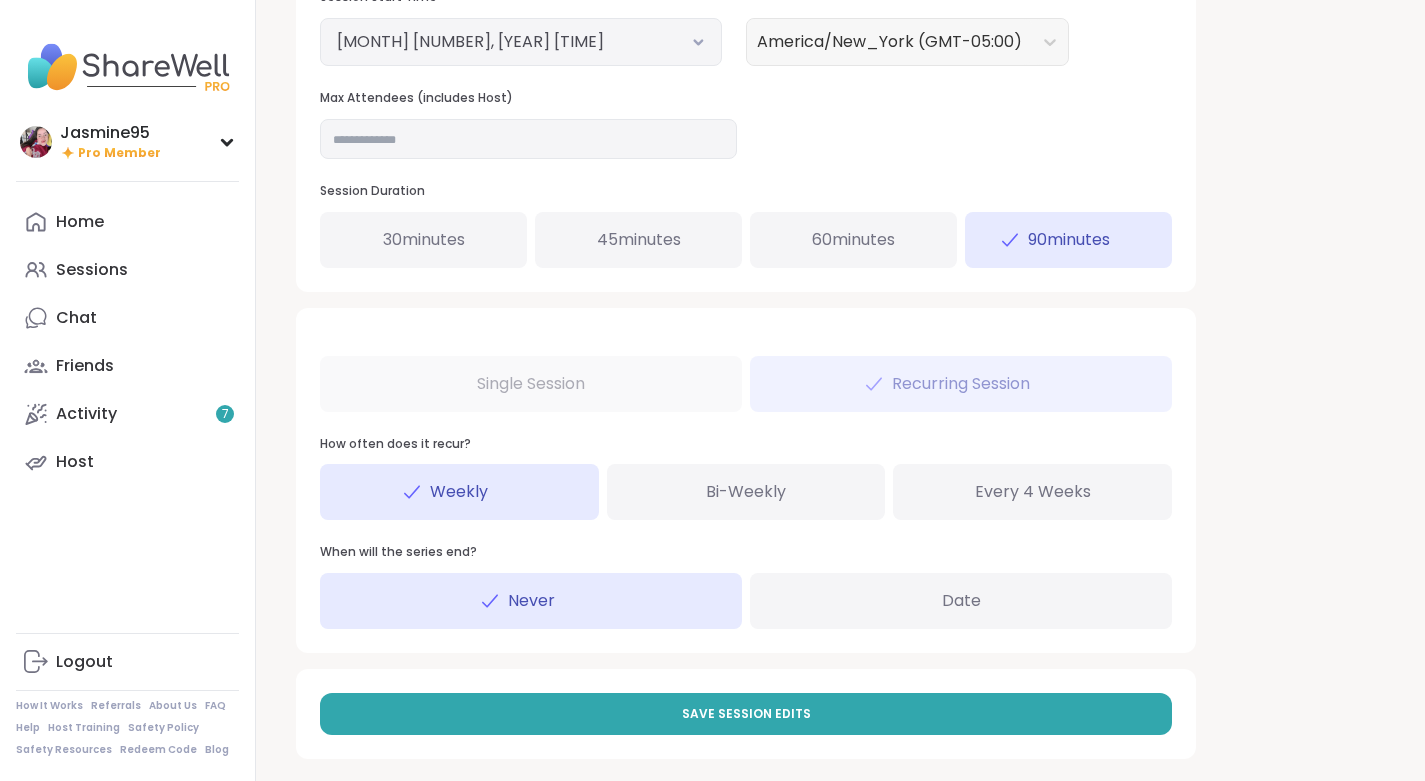 click on "[MONTH] [NUMBER], [YEAR] [TIME]" at bounding box center (521, 42) 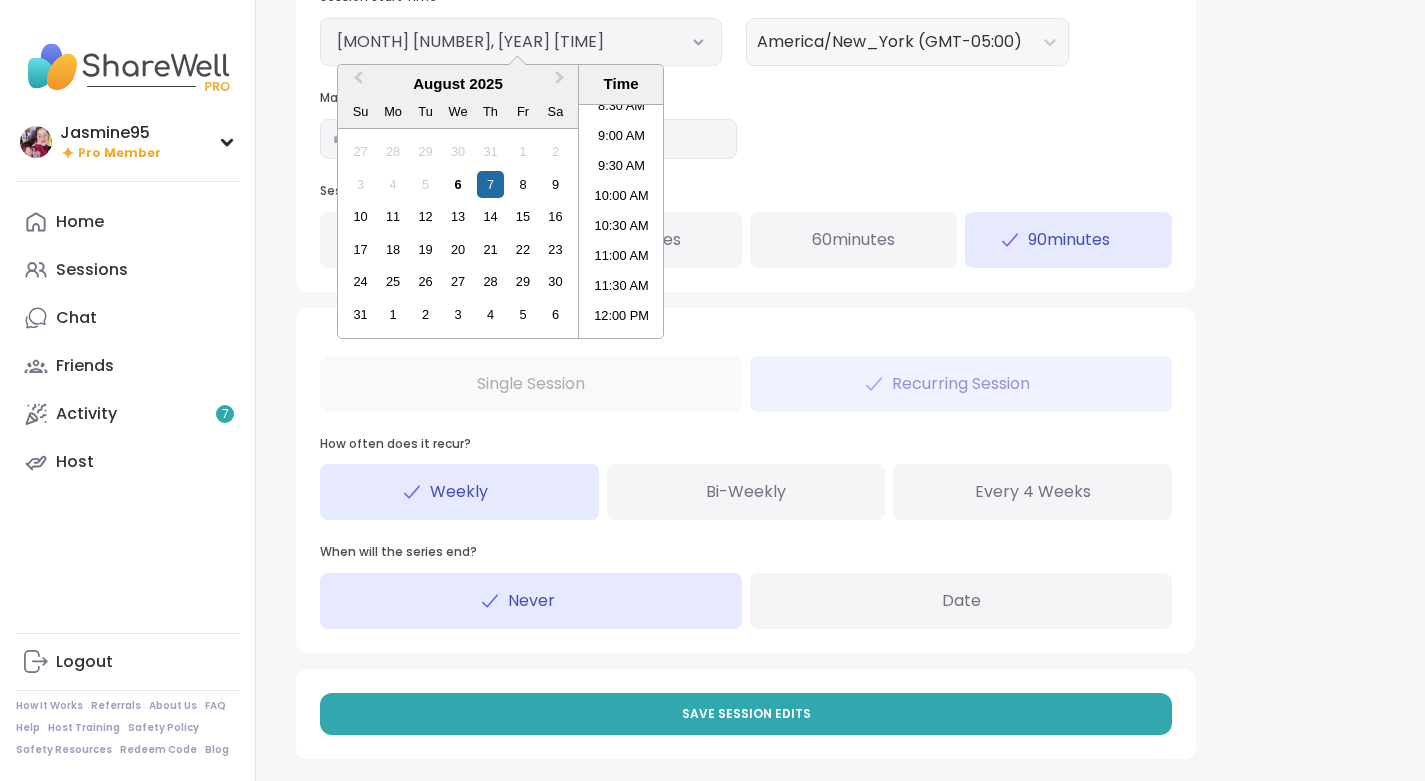 scroll, scrollTop: 519, scrollLeft: 0, axis: vertical 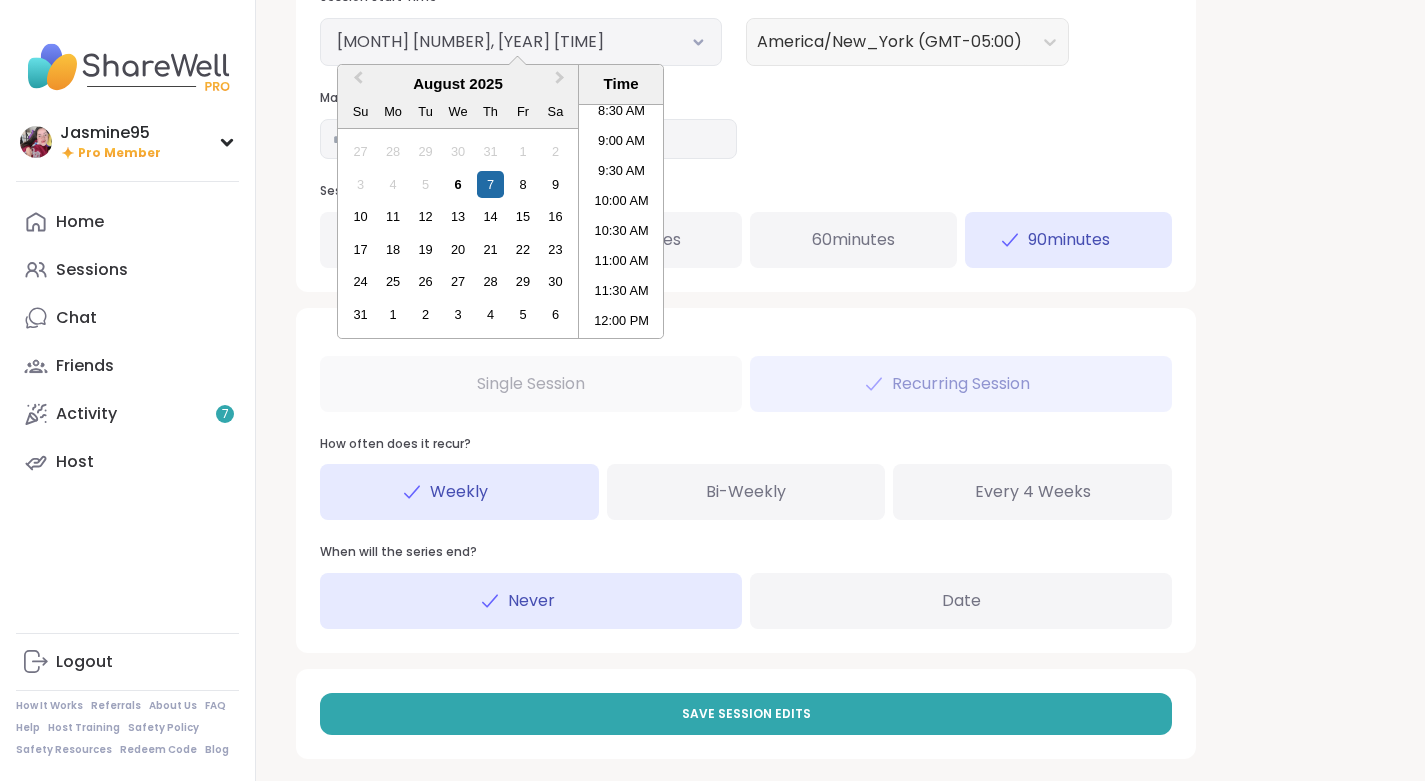 click on "10:00 AM" at bounding box center (621, 201) 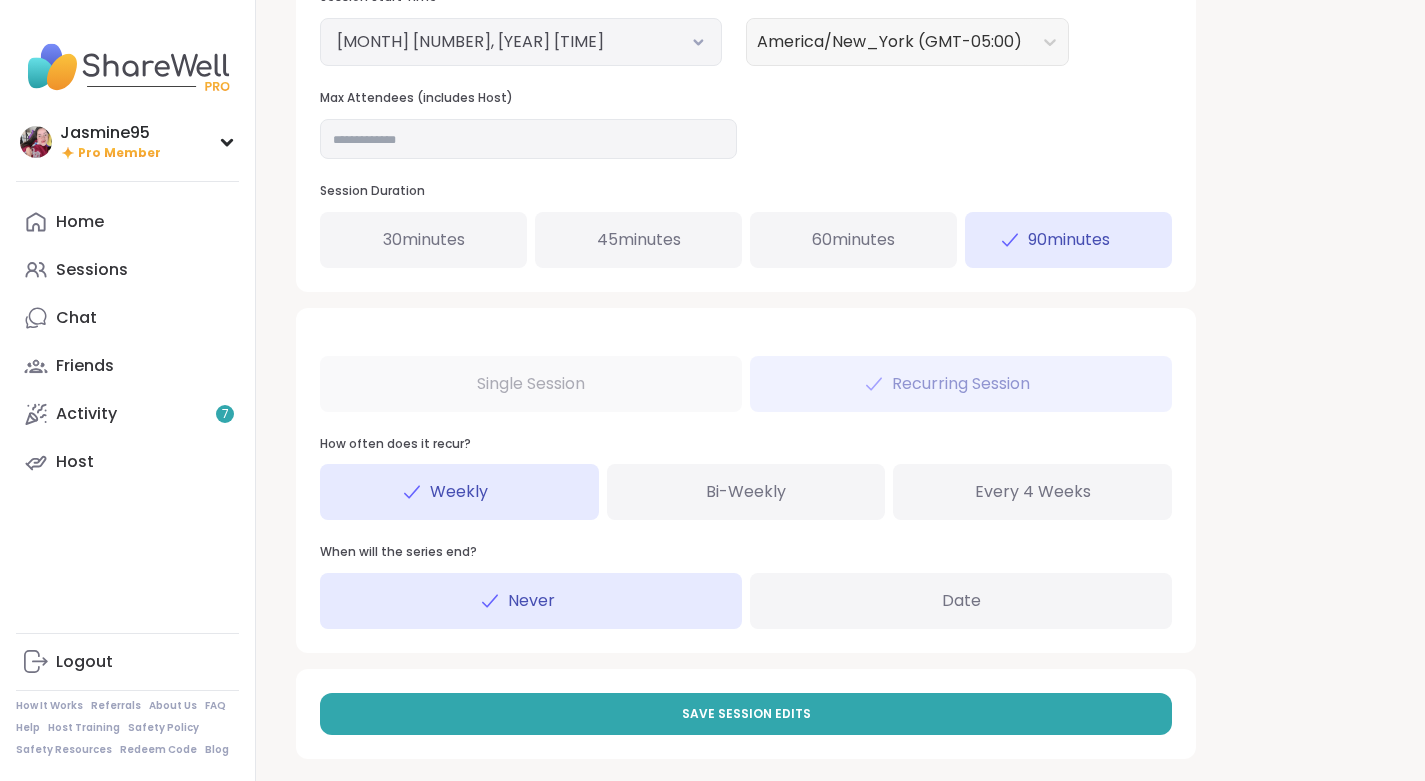 click on "Save Session Edits" at bounding box center (746, 714) 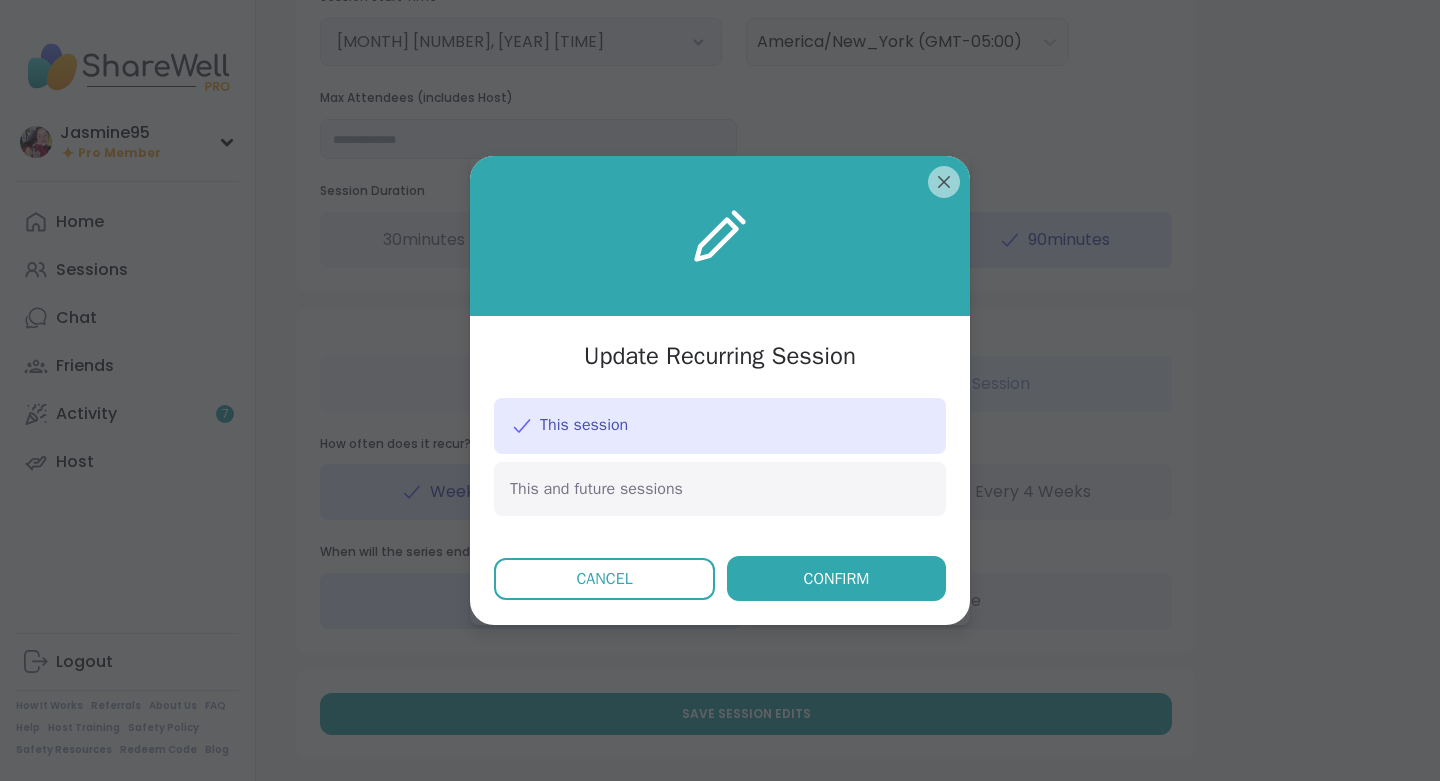 click on "Confirm" at bounding box center (836, 578) 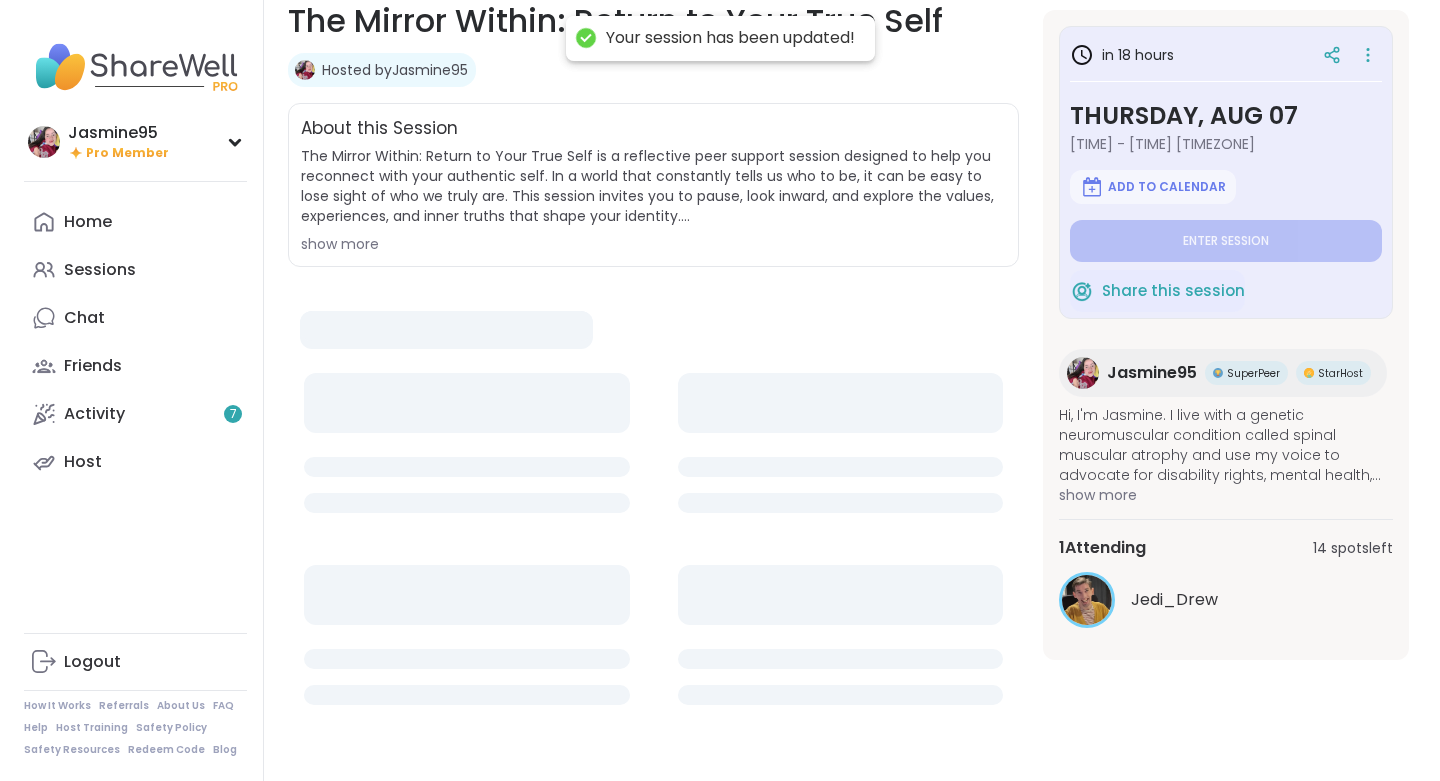 scroll, scrollTop: 0, scrollLeft: 0, axis: both 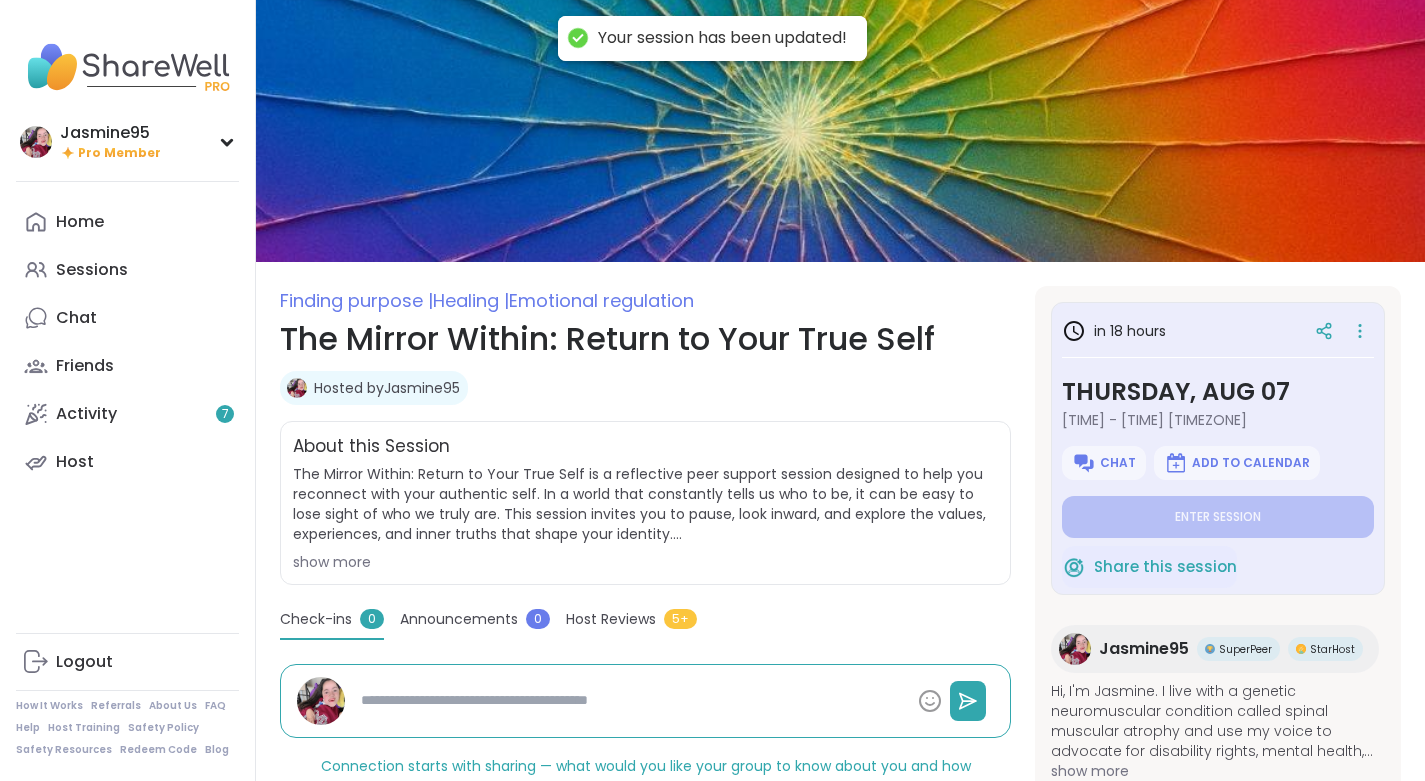 type on "*" 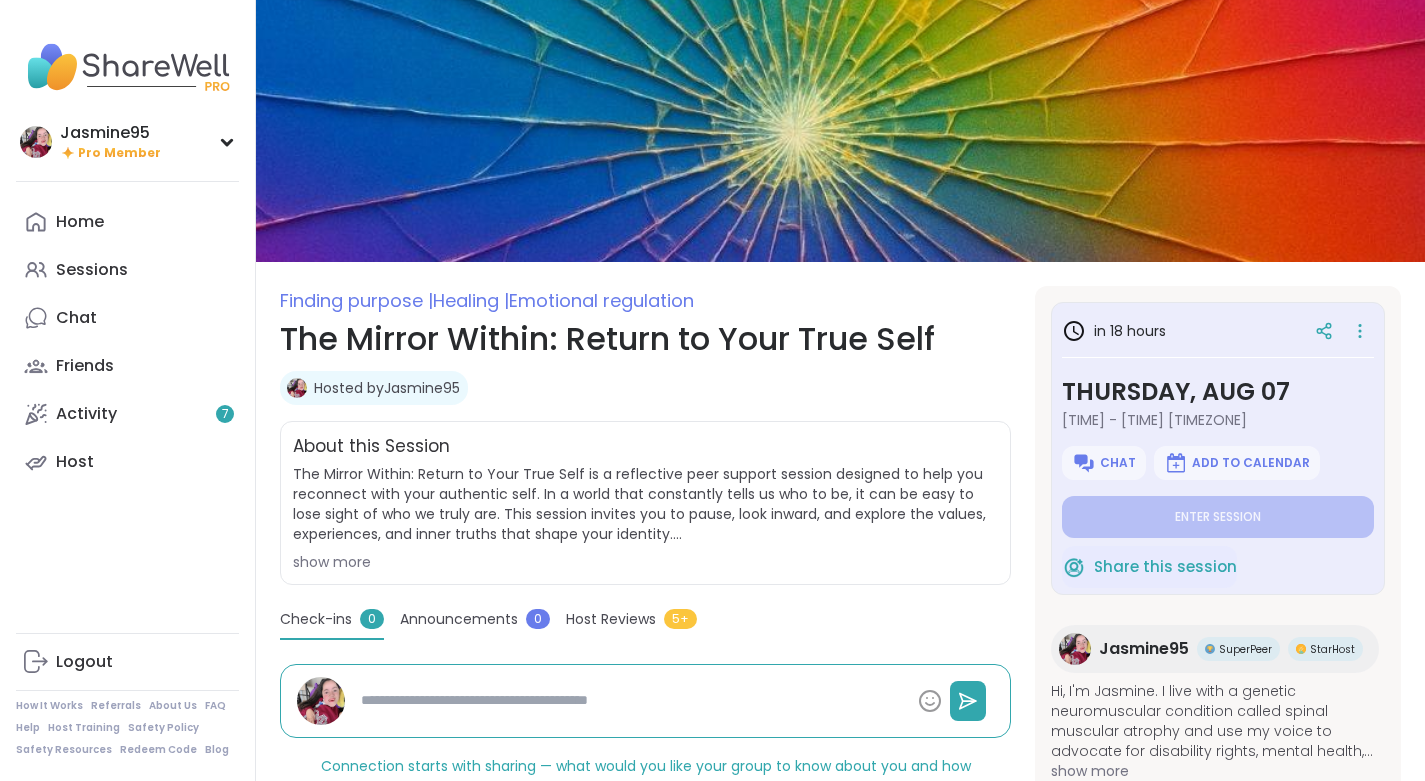 click 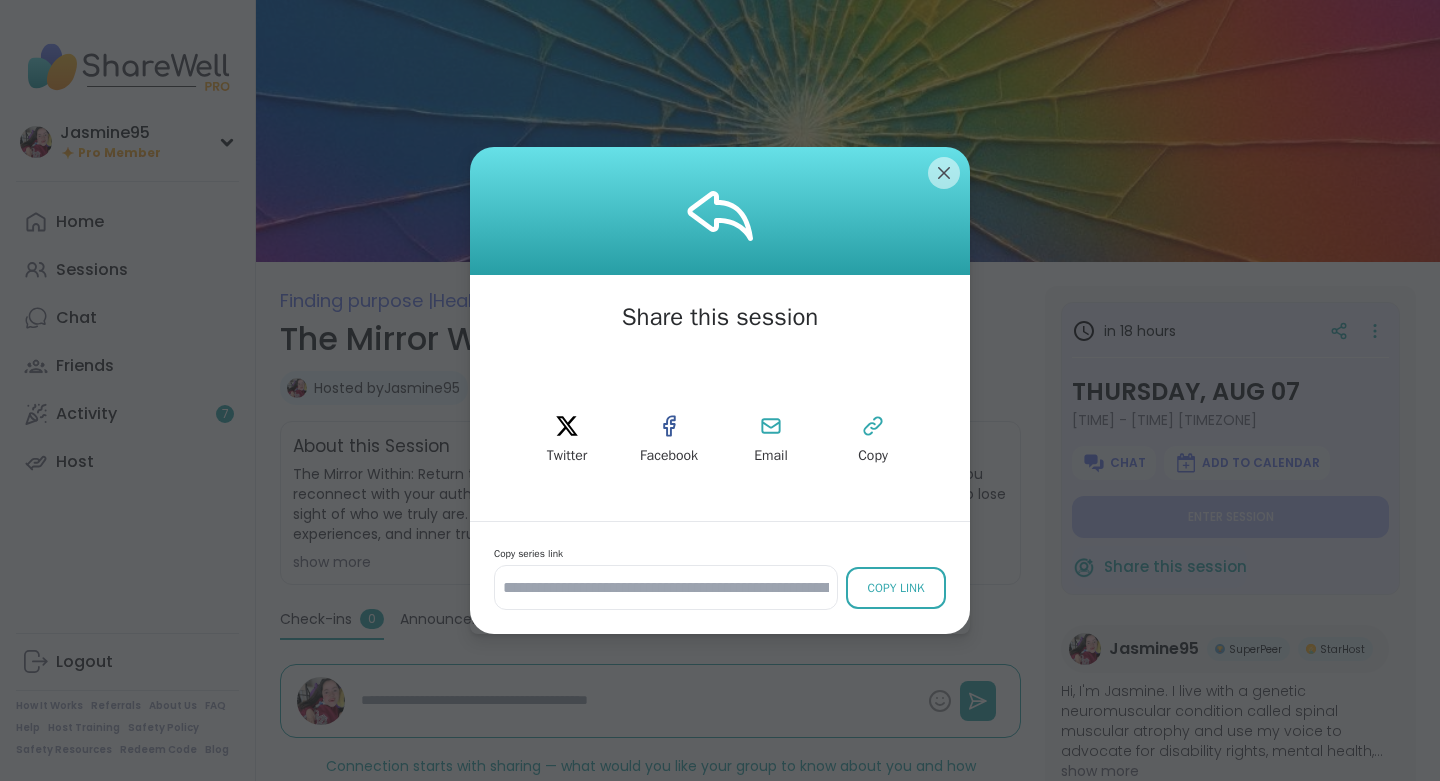 click on "Copy" at bounding box center (873, 440) 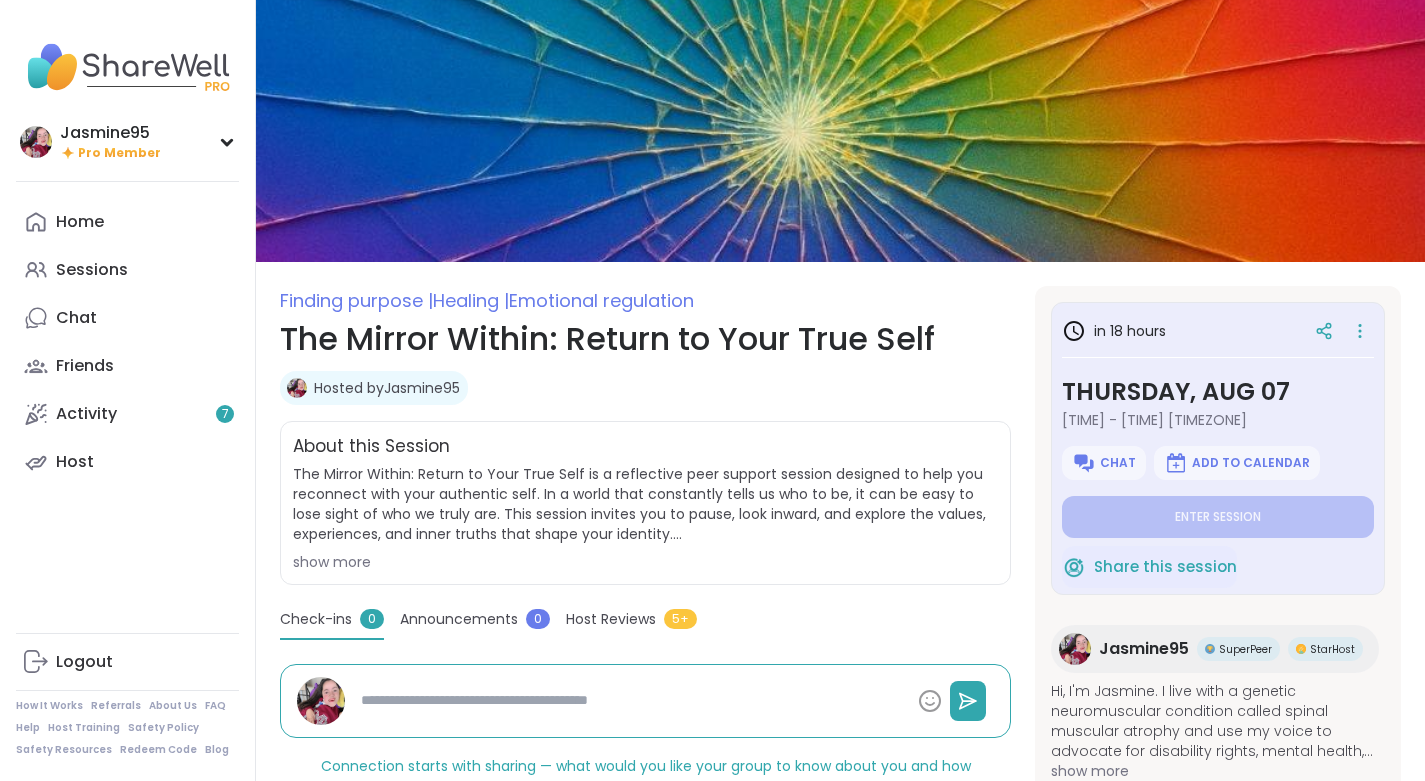 click on "Chat" at bounding box center [127, 318] 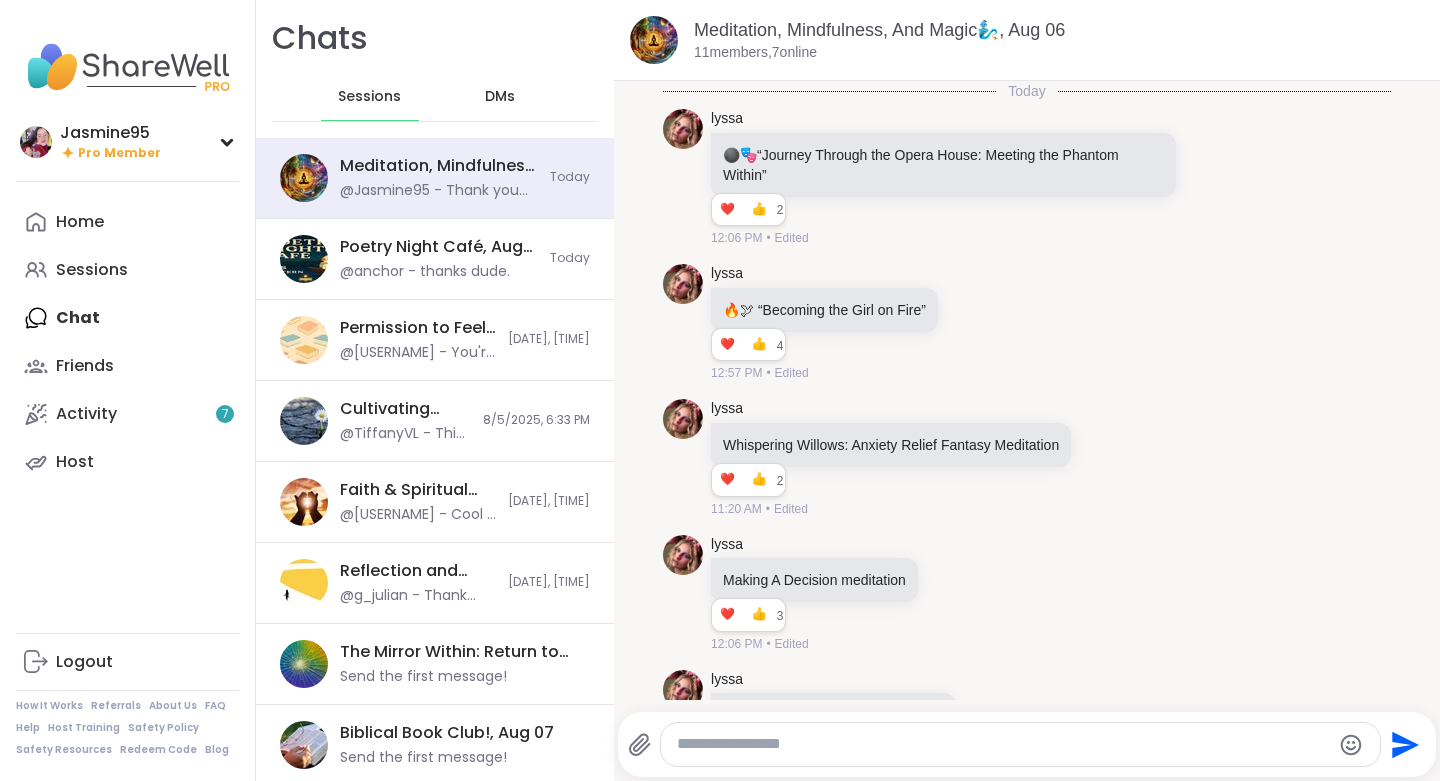 scroll, scrollTop: 6643, scrollLeft: 0, axis: vertical 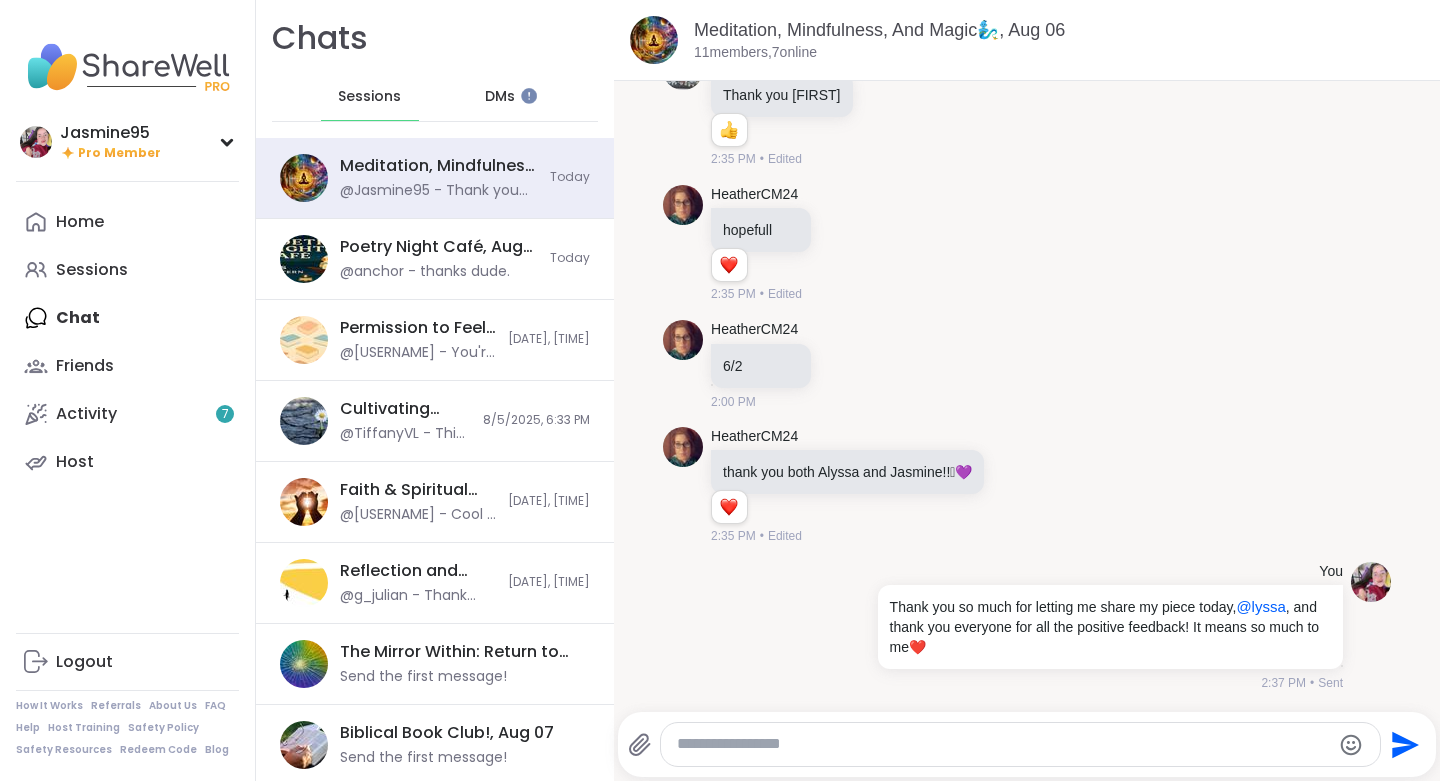click on "DMs" at bounding box center [501, 97] 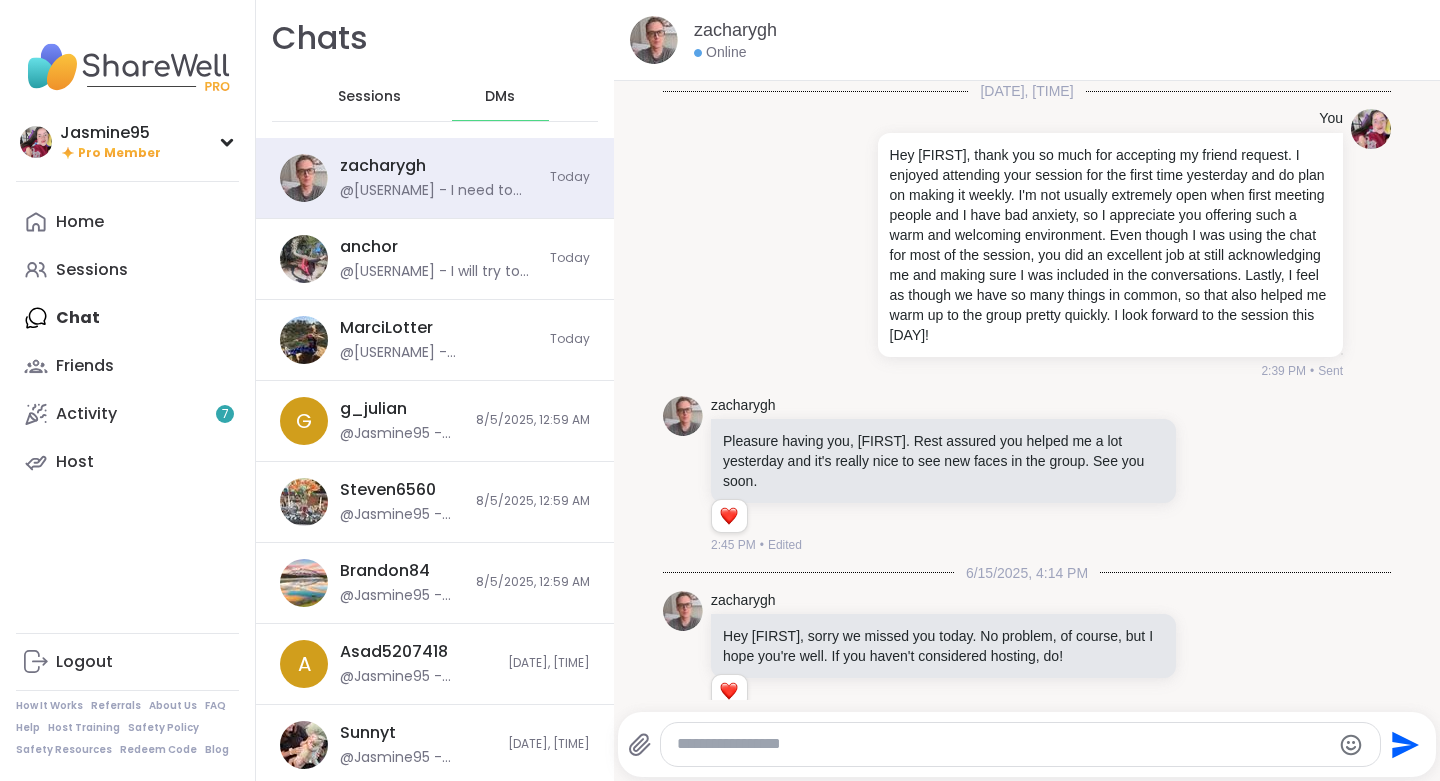 scroll, scrollTop: 3807, scrollLeft: 0, axis: vertical 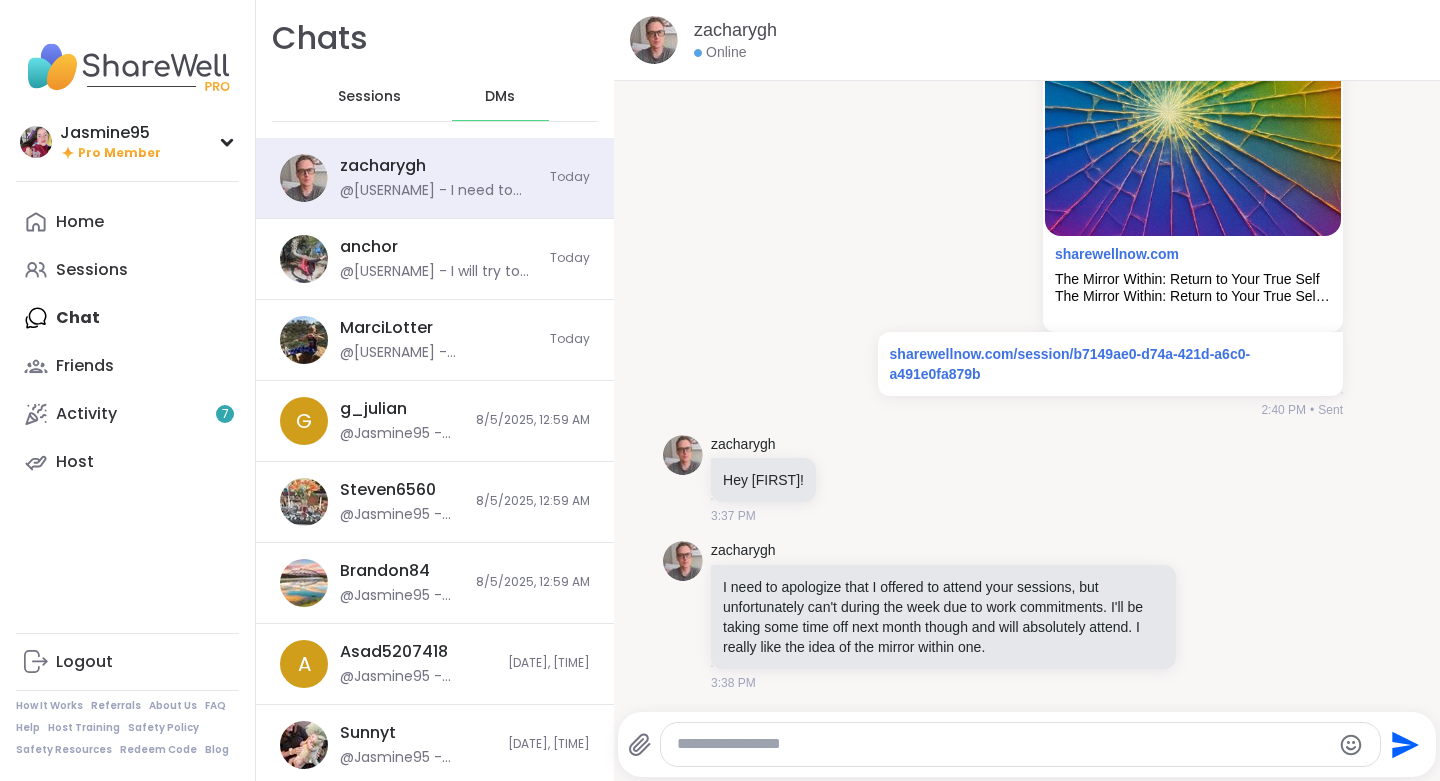 click on "Steven6560" at bounding box center (388, 490) 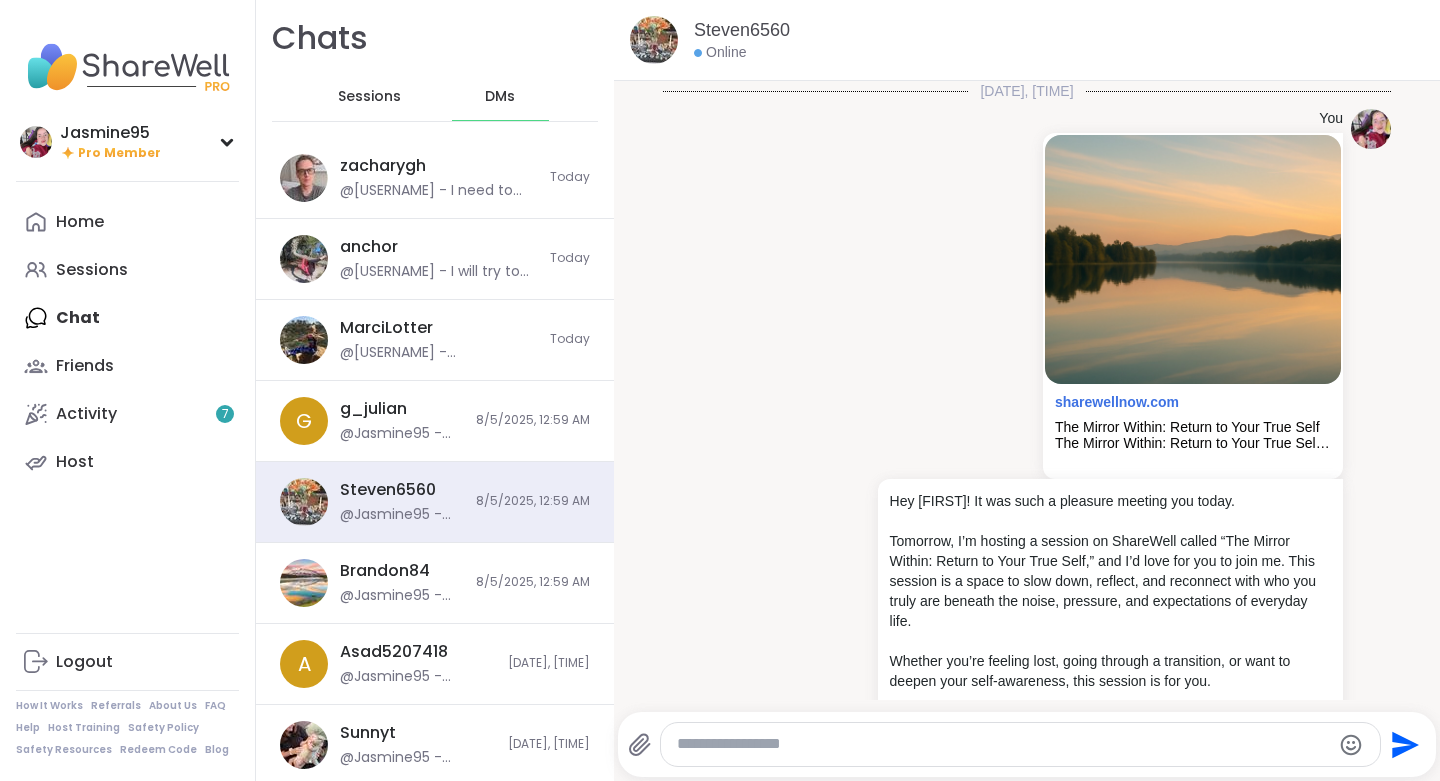 scroll, scrollTop: 5388, scrollLeft: 0, axis: vertical 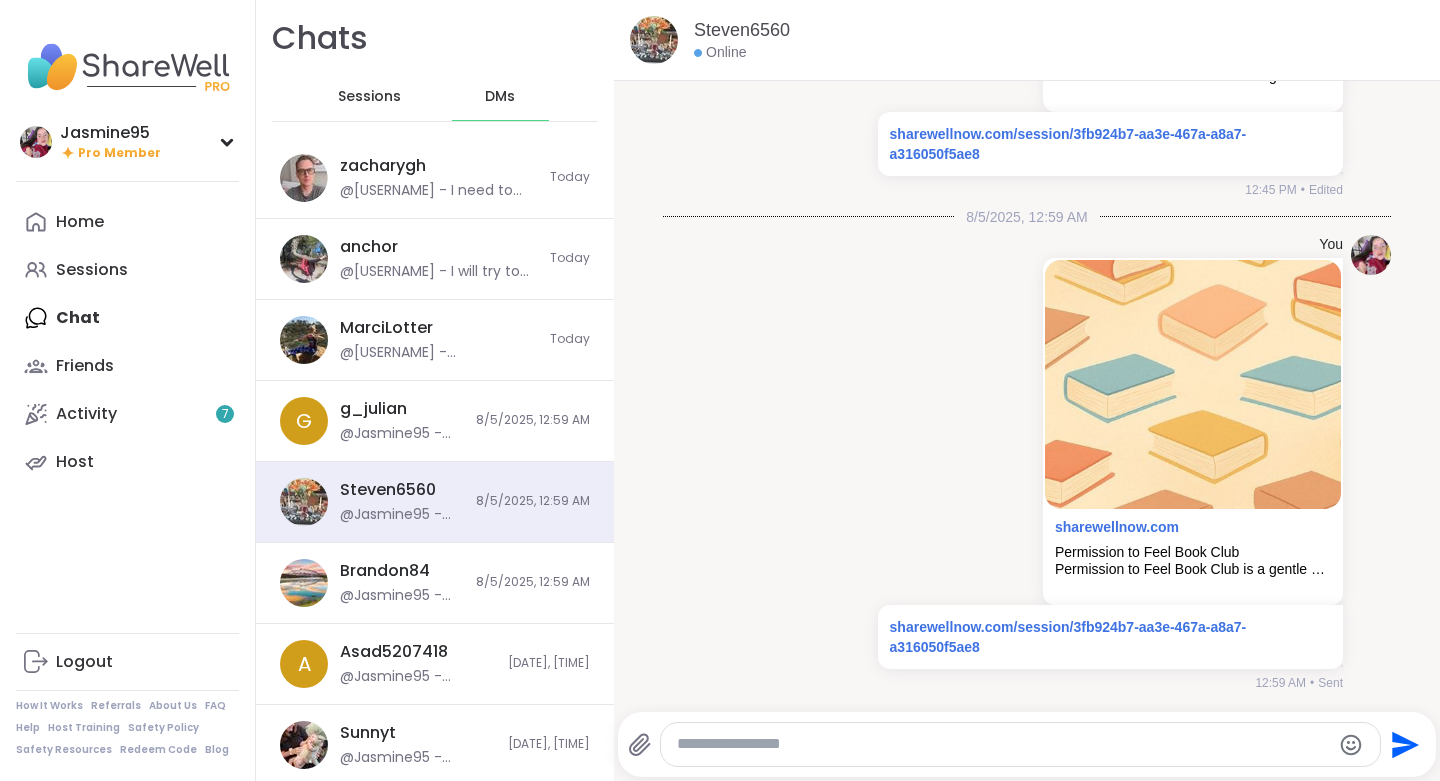 click at bounding box center [1003, 744] 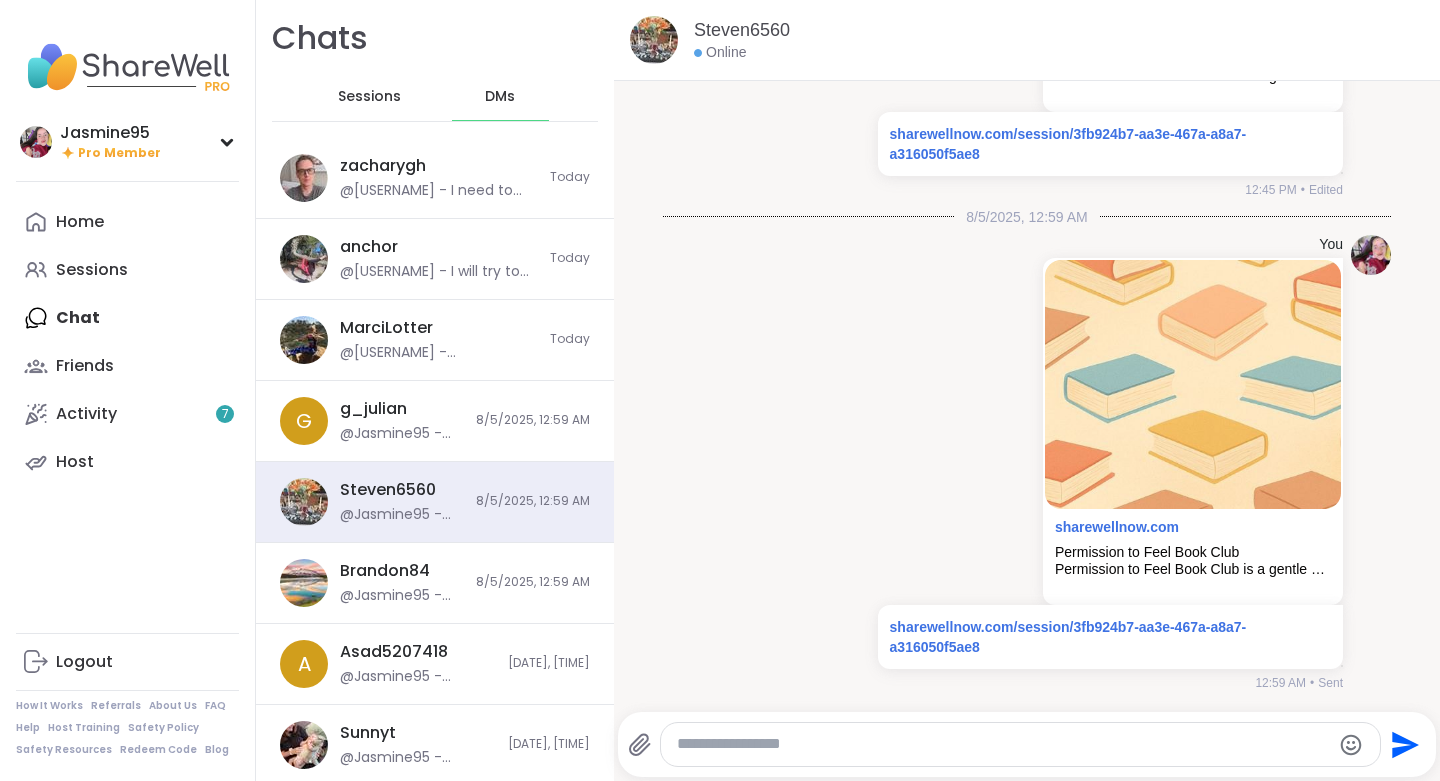 paste on "**********" 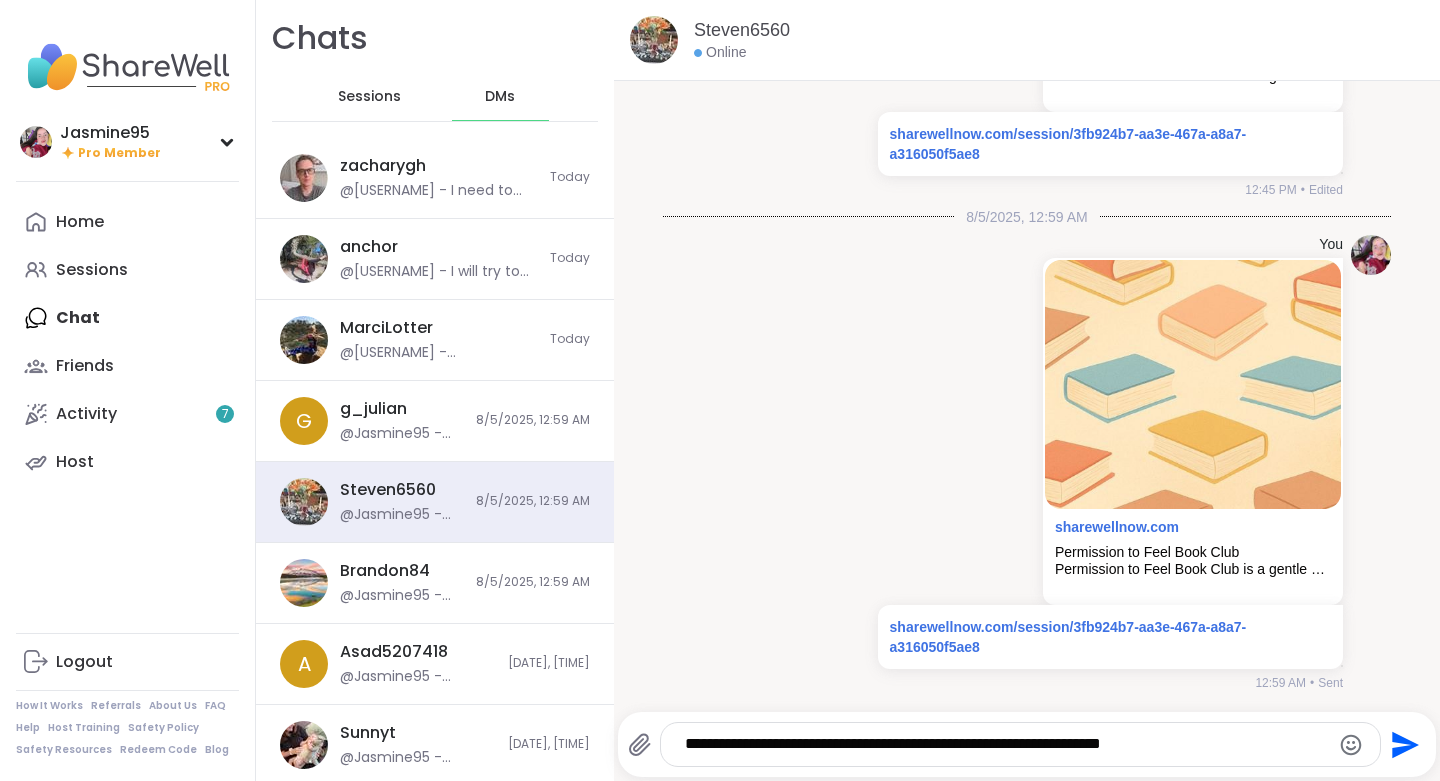 type 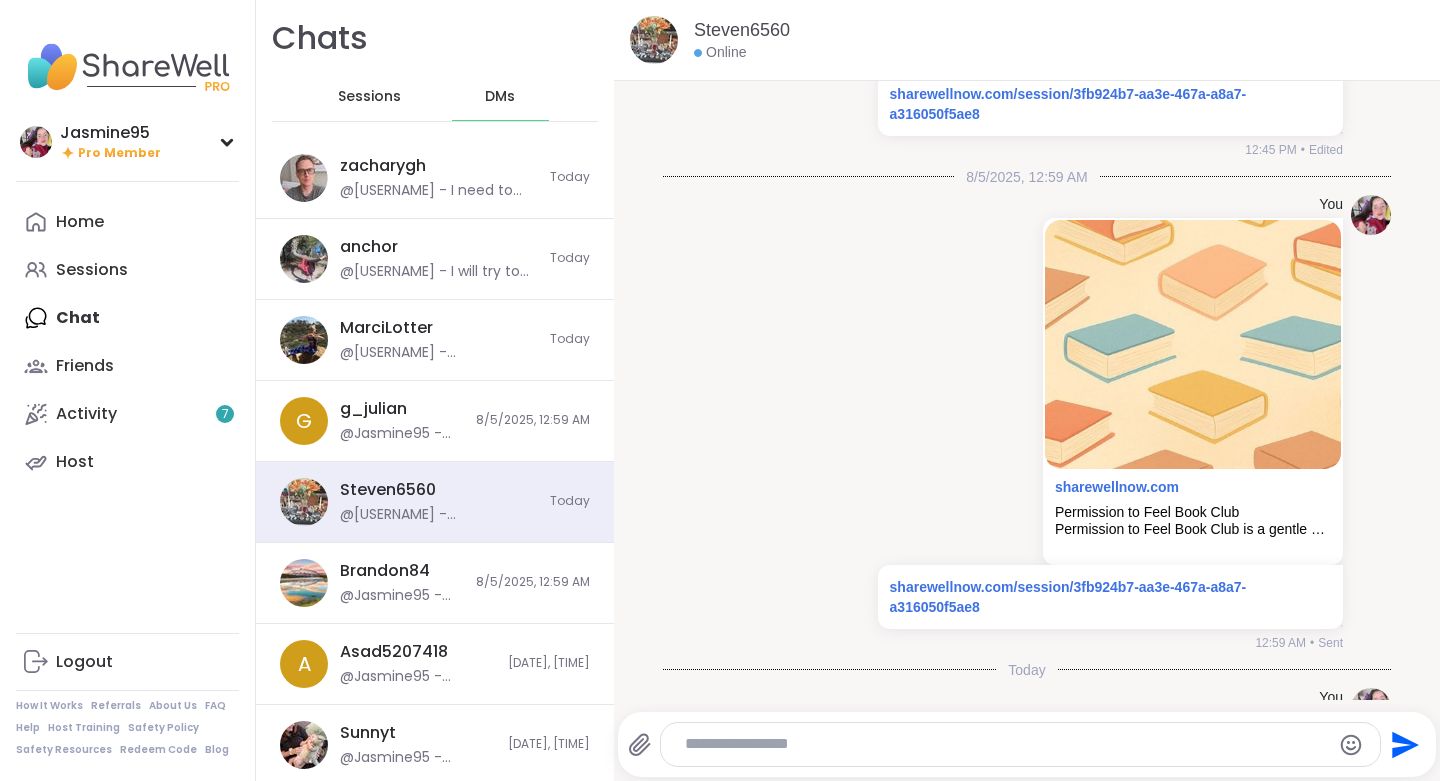 scroll, scrollTop: 5534, scrollLeft: 0, axis: vertical 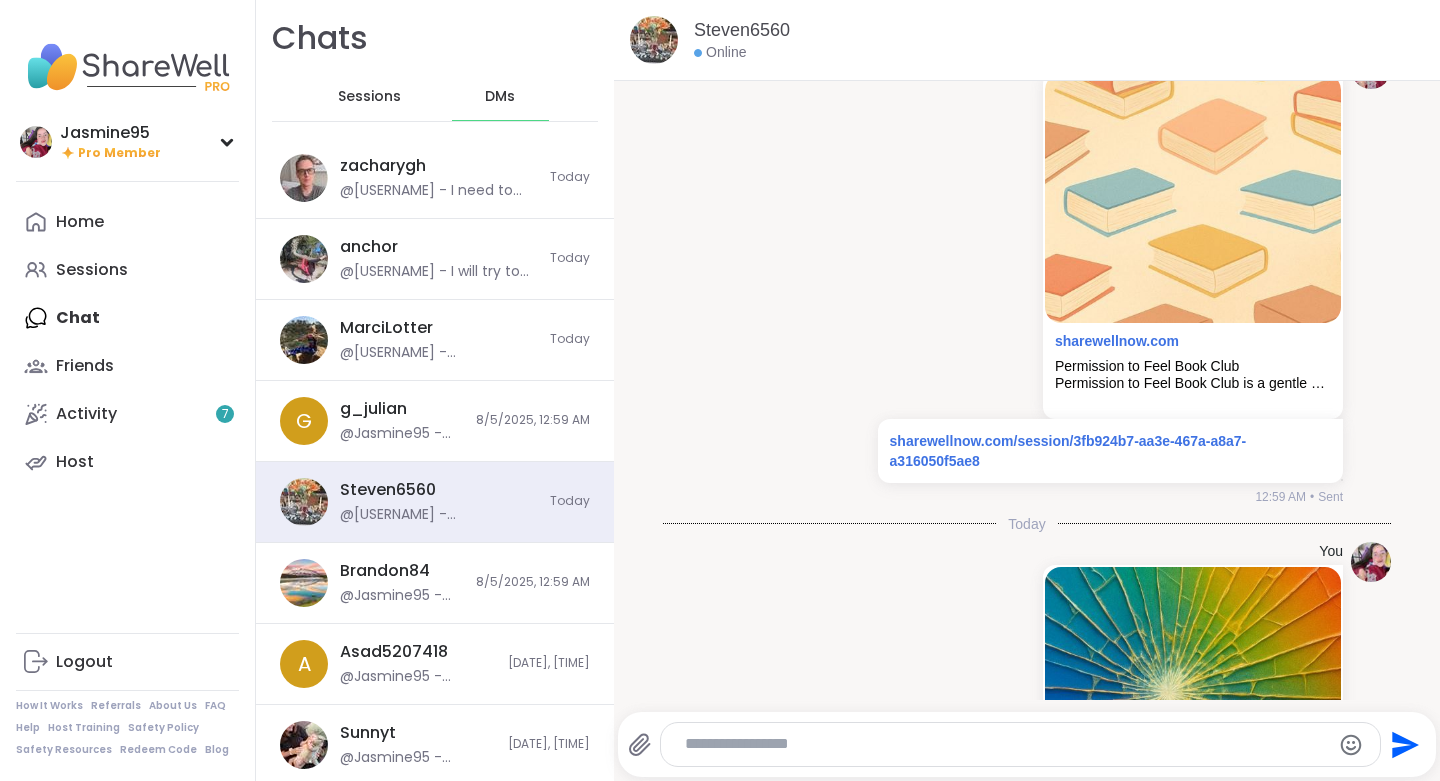 click on "[USERNAME] @[USERNAME] - https://sharewellnow.com/session/3fb924b7-aa3e-467a-a8a7-a316050f5ae8" at bounding box center (402, 583) 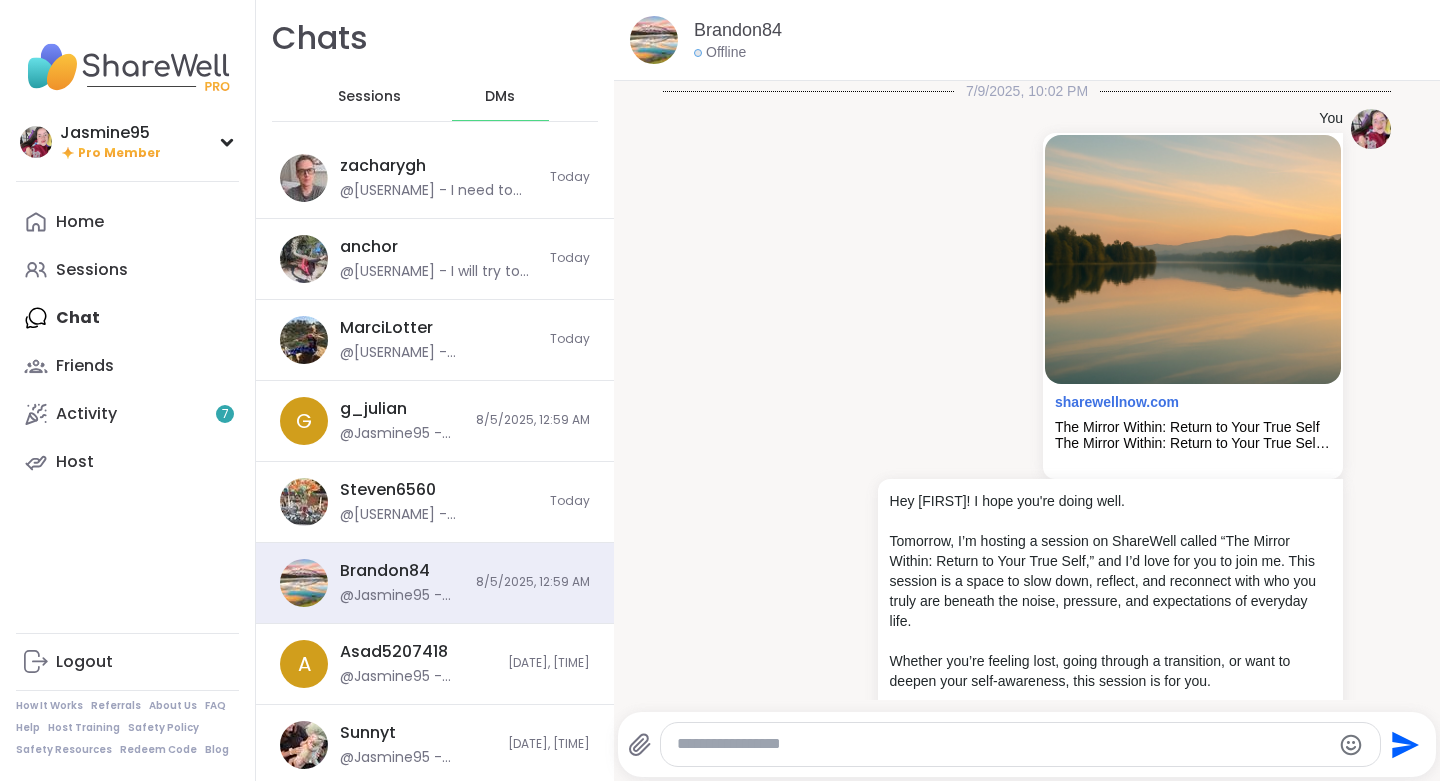 scroll, scrollTop: 4441, scrollLeft: 0, axis: vertical 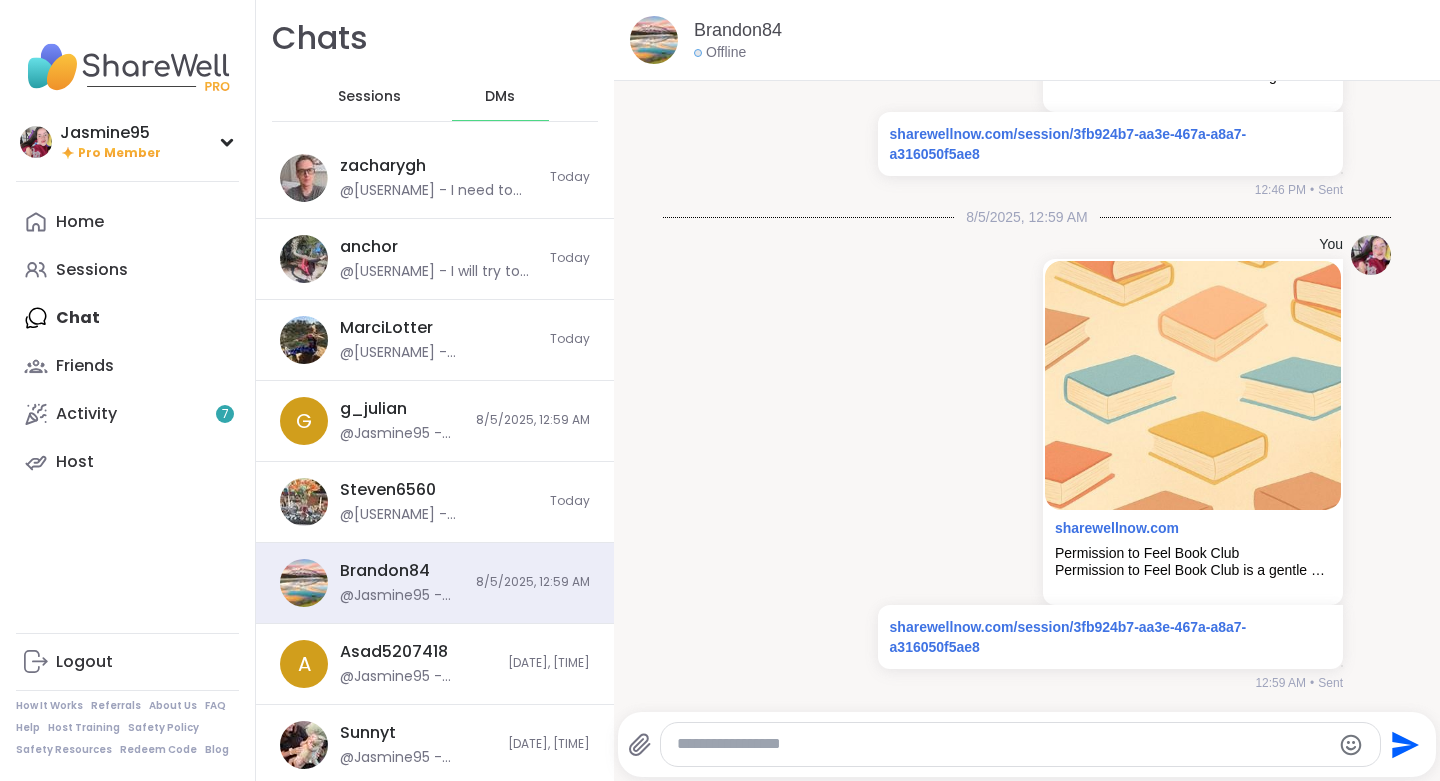 click at bounding box center (1003, 744) 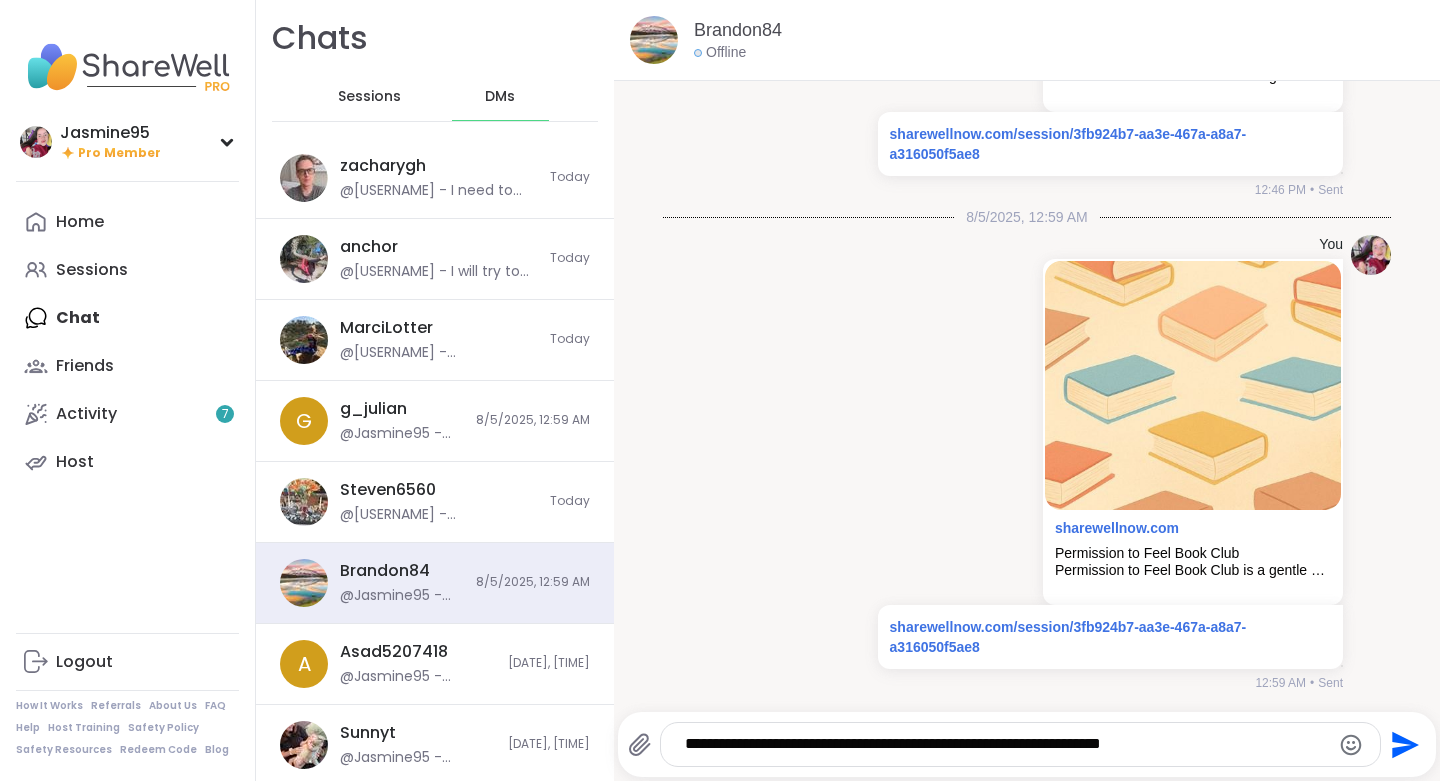 type 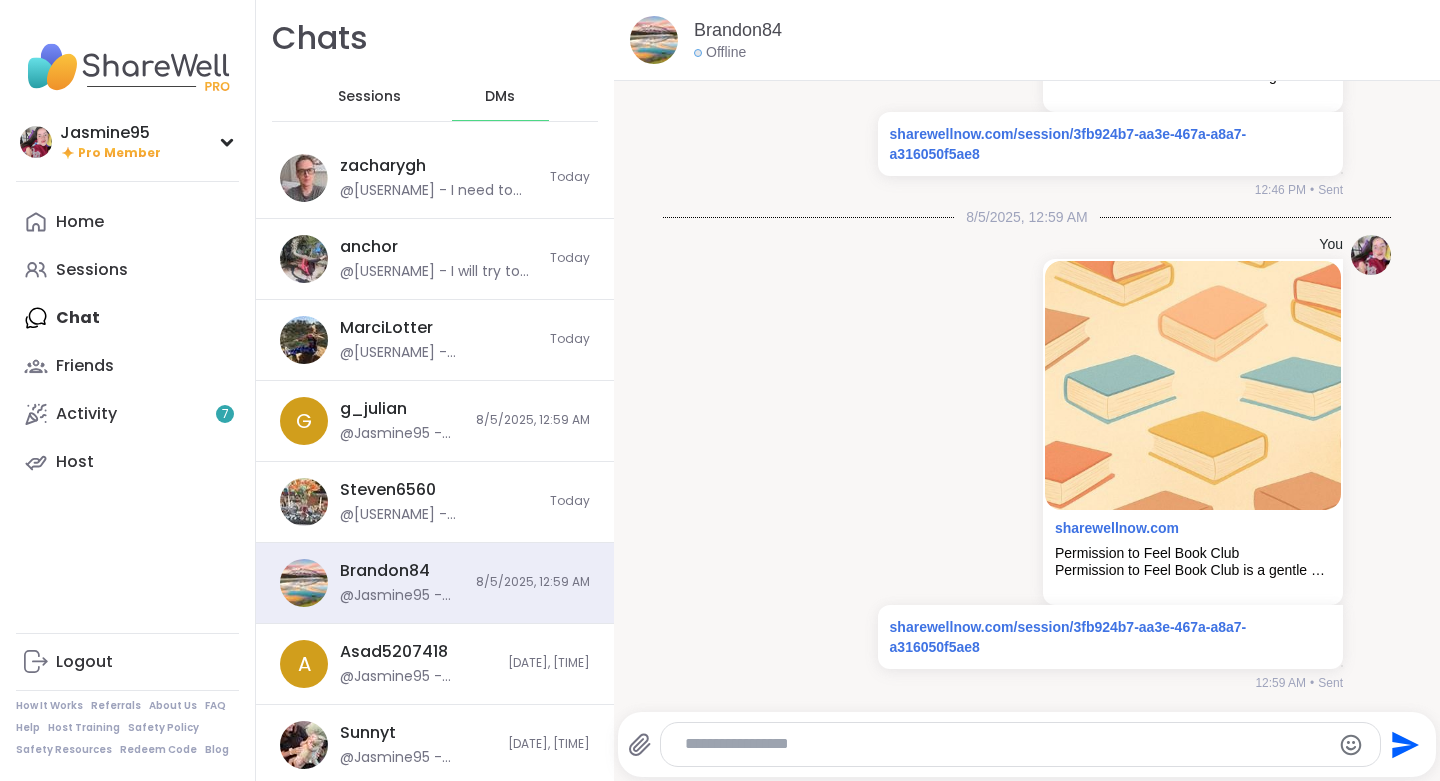 scroll, scrollTop: 4588, scrollLeft: 0, axis: vertical 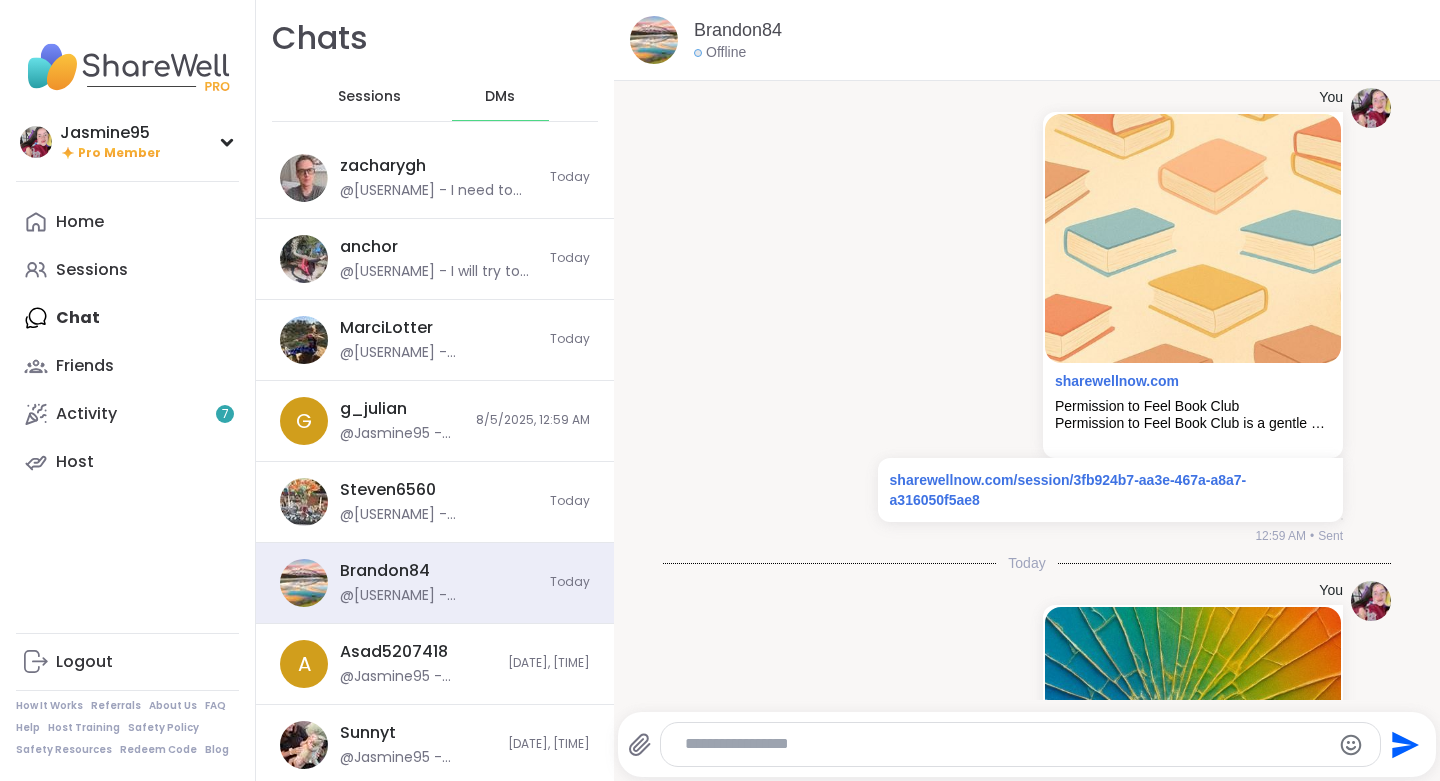 click on "[USERNAME] @[USERNAME] - https://sharewellnow.com/session/3fb924b7-aa3e-467a-a8a7-a316050f5ae8" at bounding box center [418, 745] 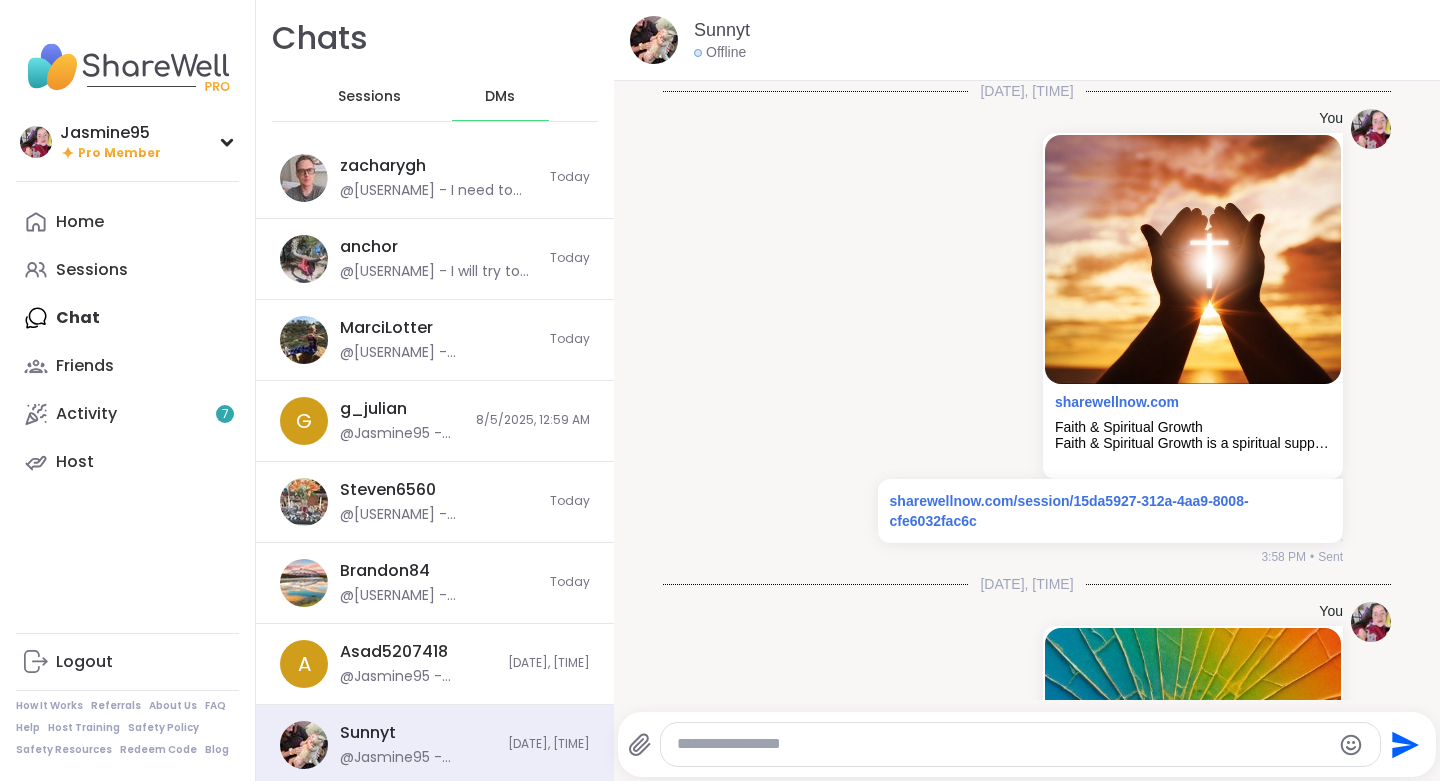 scroll, scrollTop: 1382, scrollLeft: 0, axis: vertical 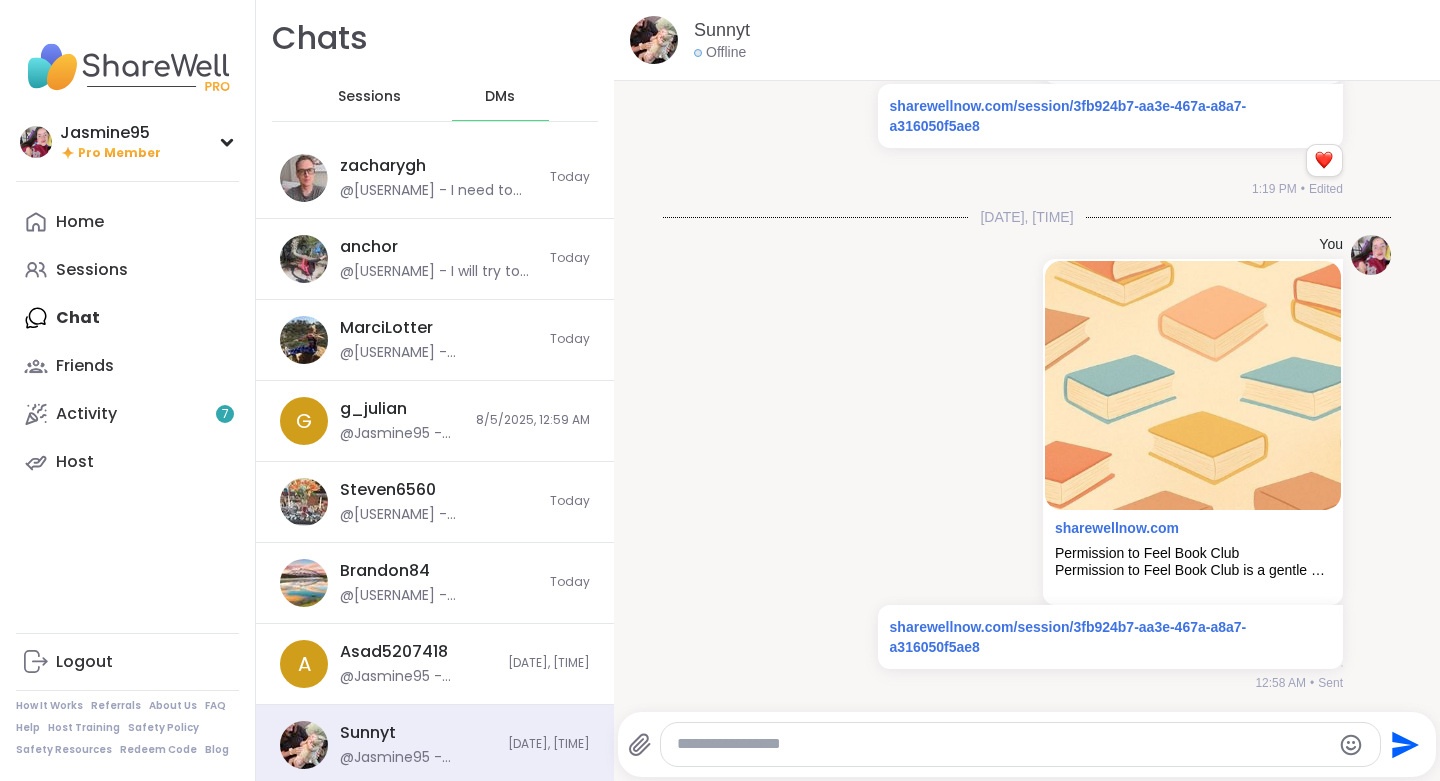 click at bounding box center [1003, 744] 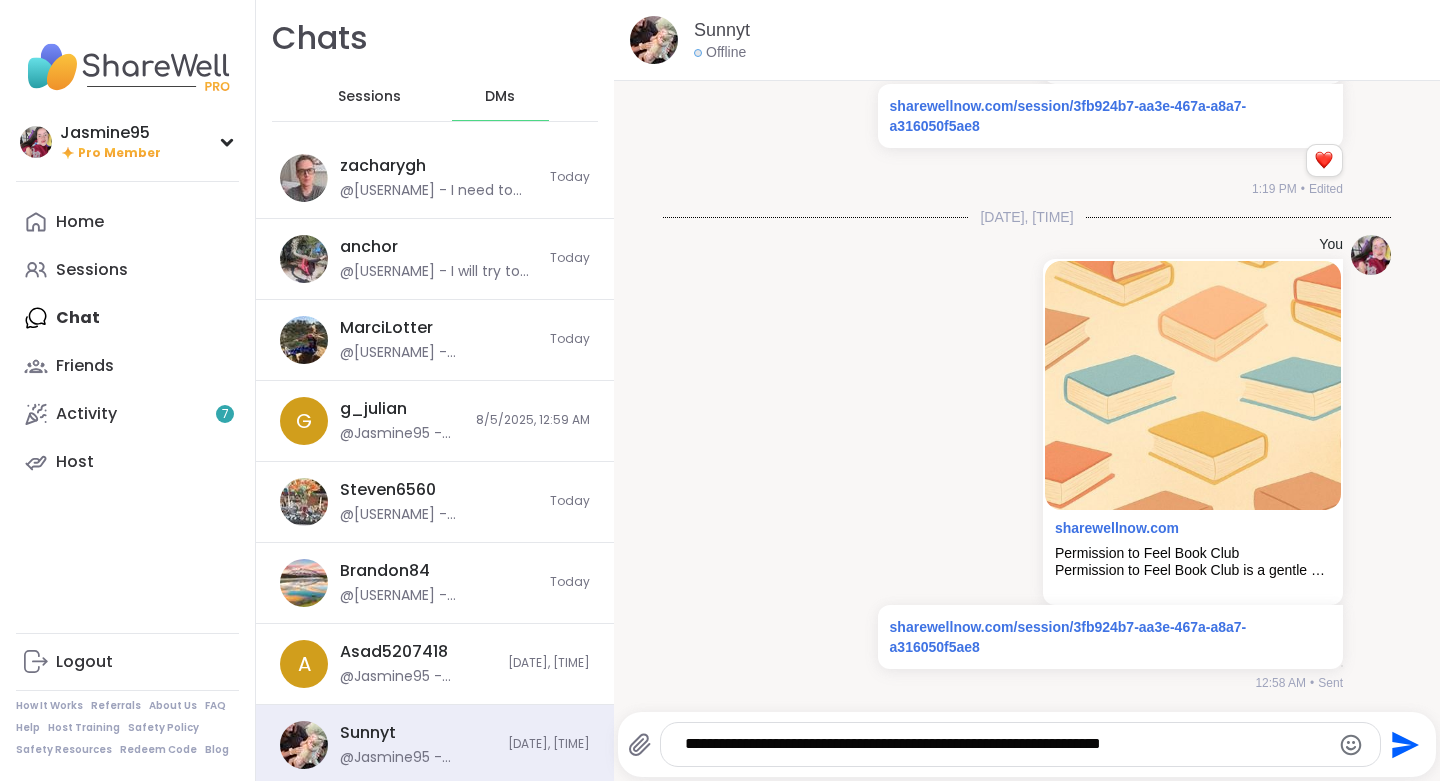 type 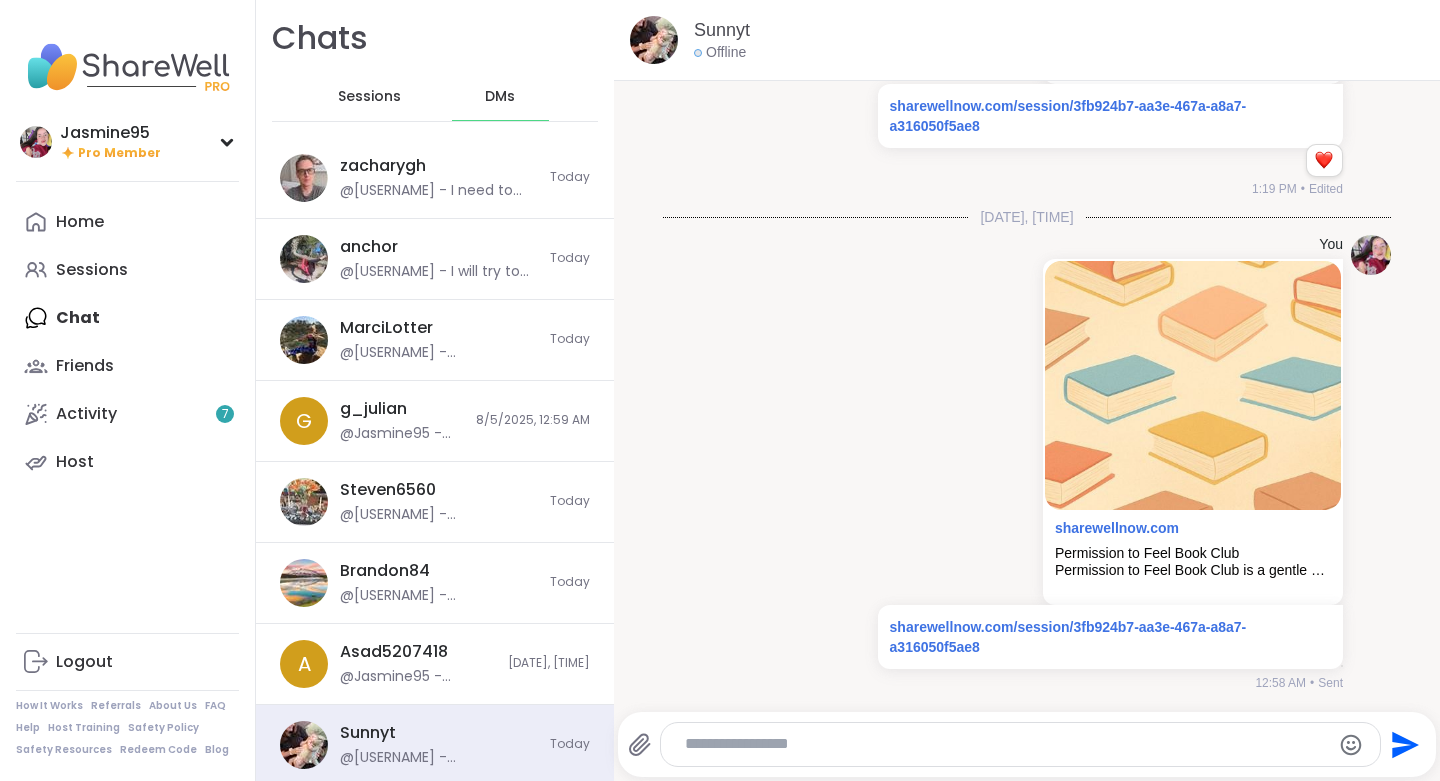 scroll, scrollTop: 1529, scrollLeft: 0, axis: vertical 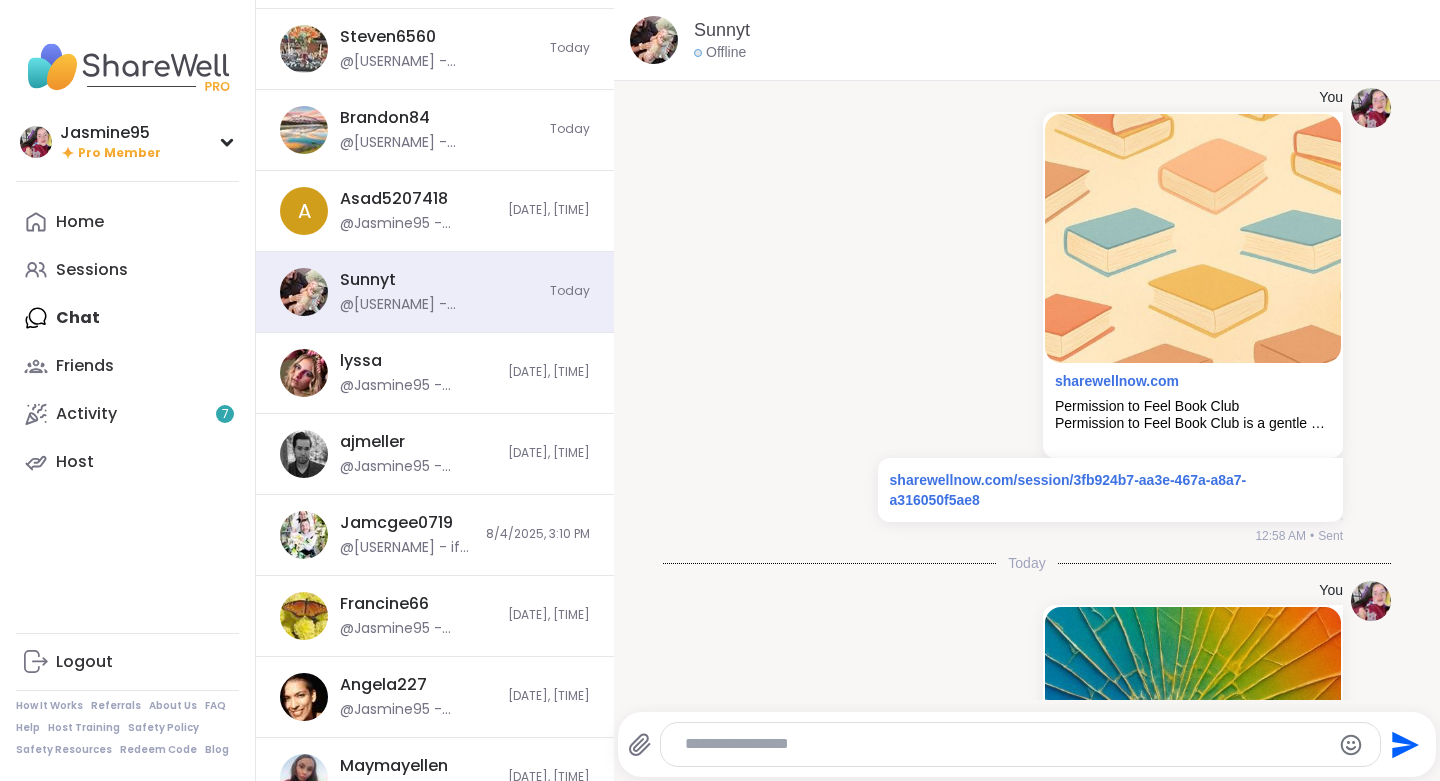 click on "@Jasmine95 - https://sharewellnow.com/session/3fb924b7-aa3e-467a-a8a7-a316050f5ae8" at bounding box center (418, 386) 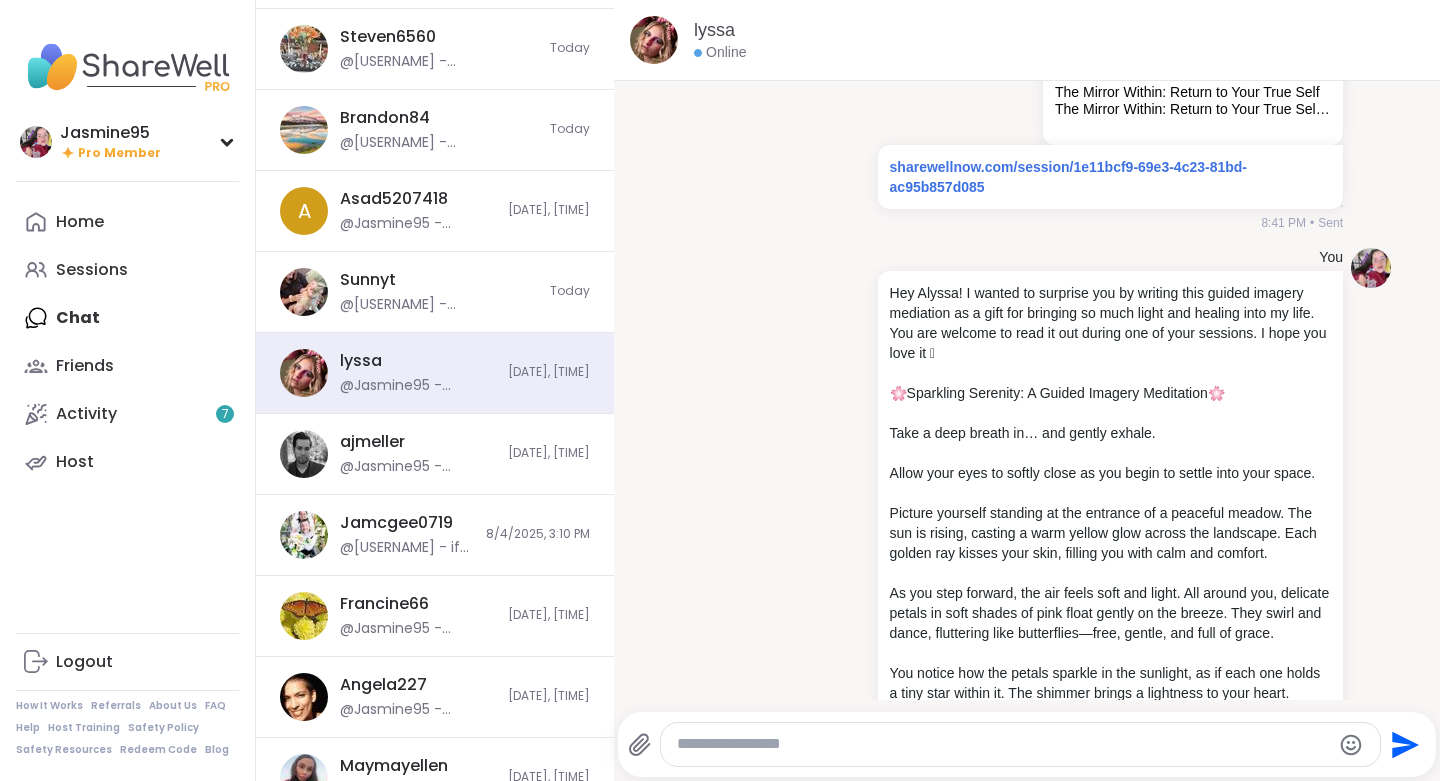 scroll, scrollTop: 11948, scrollLeft: 0, axis: vertical 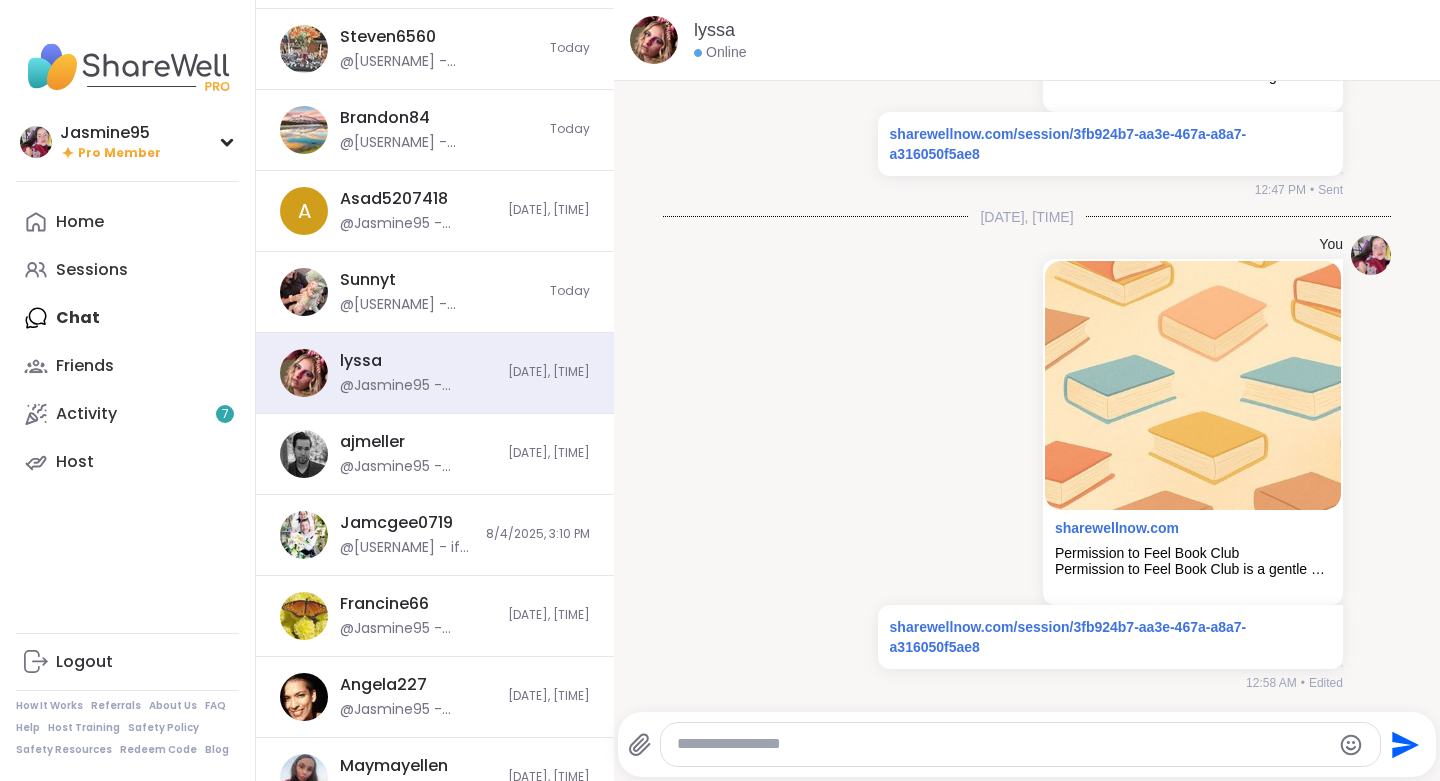 click at bounding box center [1003, 744] 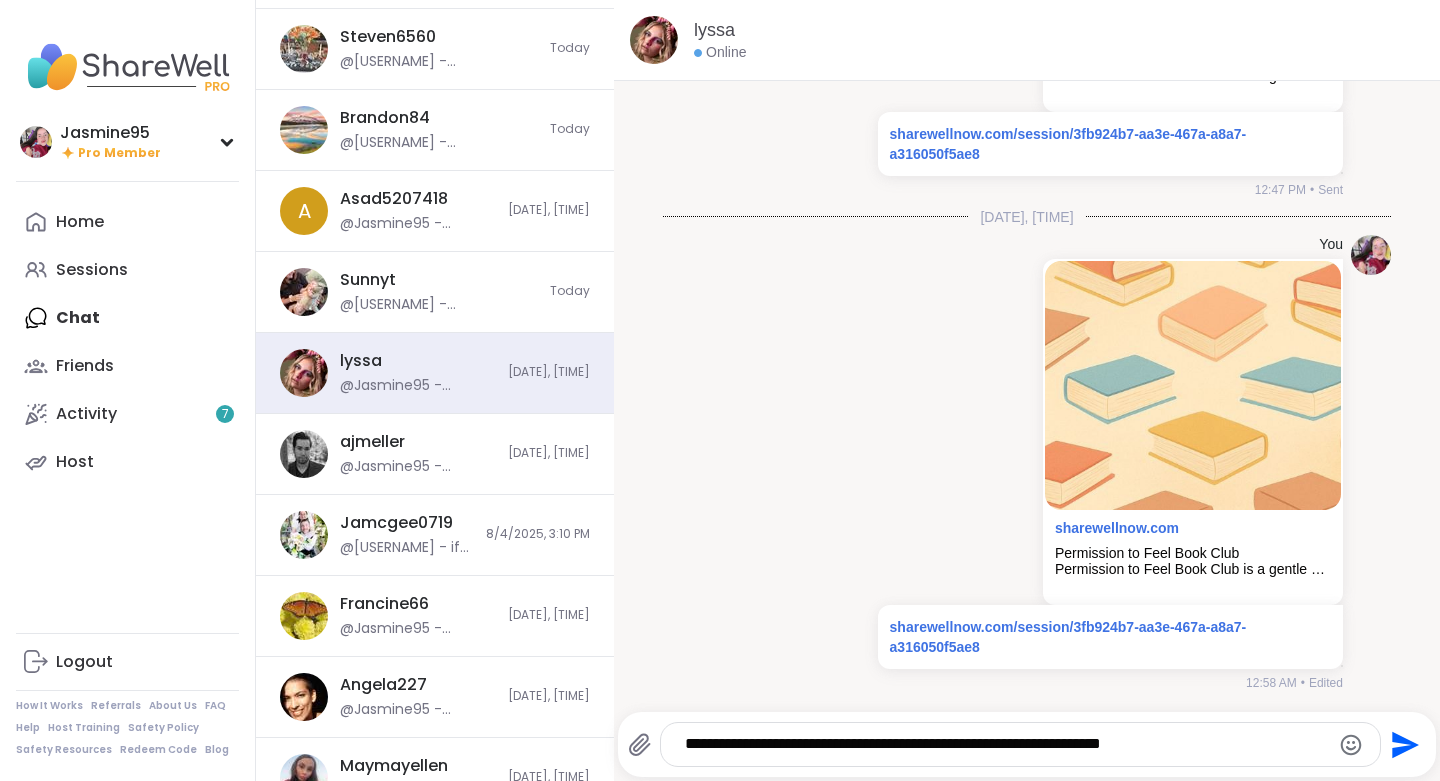 type 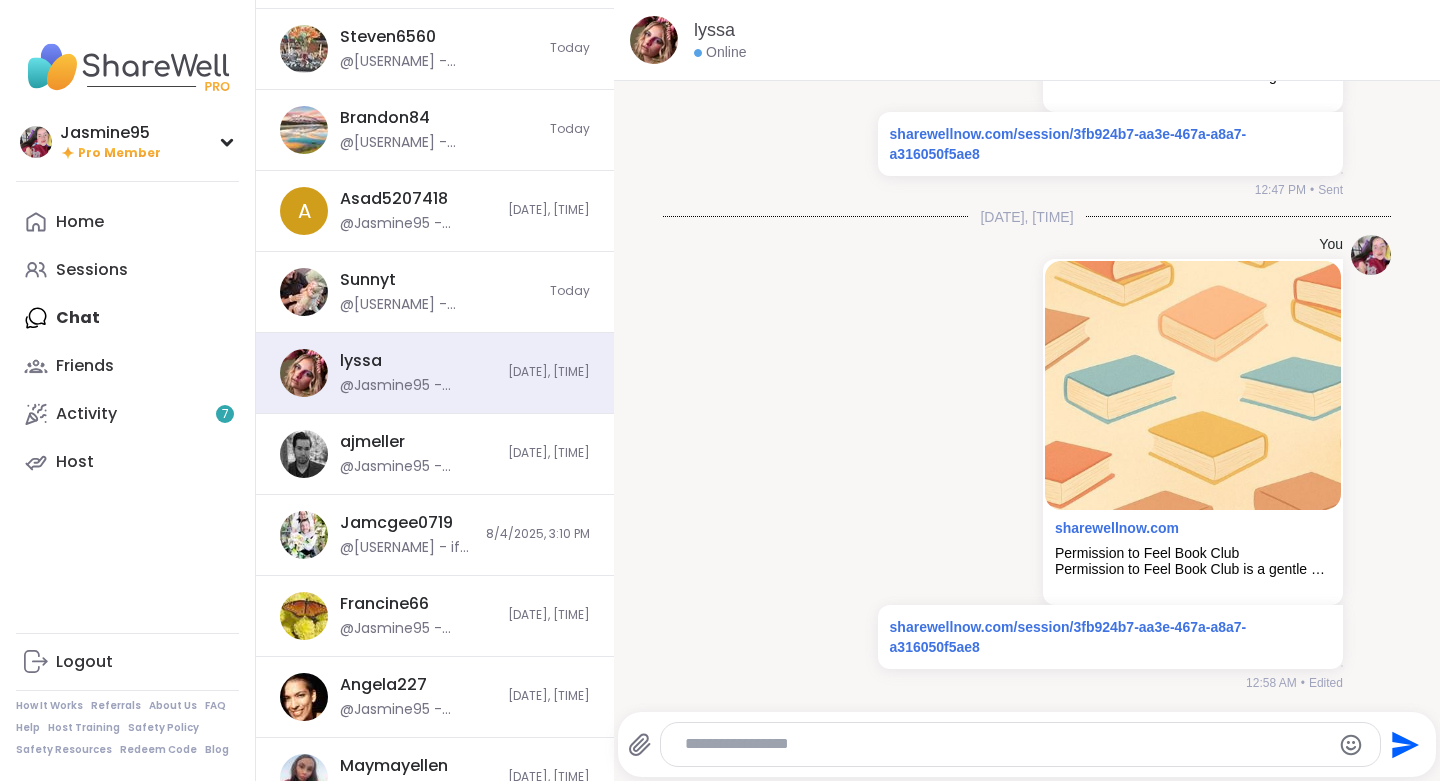 scroll, scrollTop: 12095, scrollLeft: 0, axis: vertical 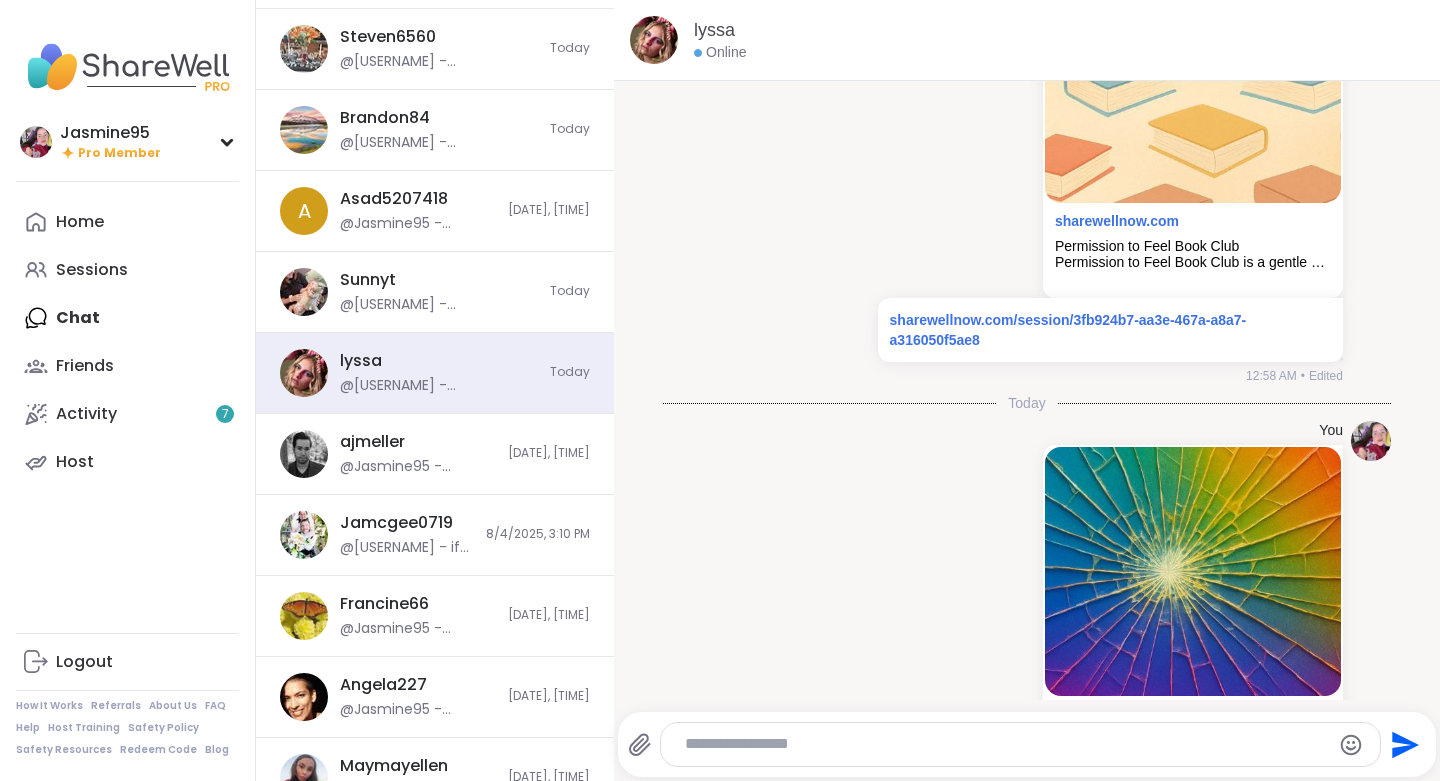 click on "[USERNAME] @[USERNAME] - https://sharewellnow.com/session/3fb924b7-aa3e-467a-a8a7-a316050f5ae8" at bounding box center [418, 454] 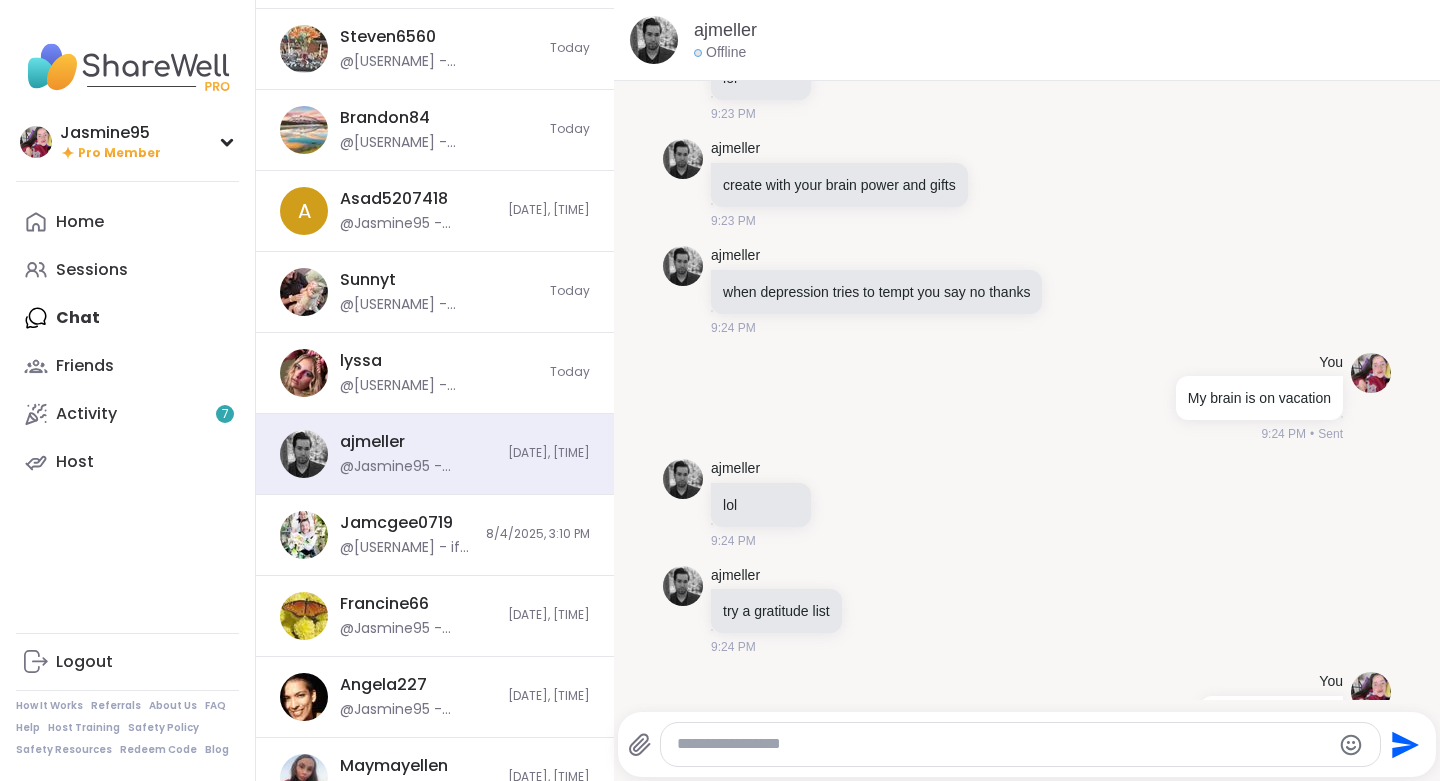 scroll, scrollTop: 14306, scrollLeft: 0, axis: vertical 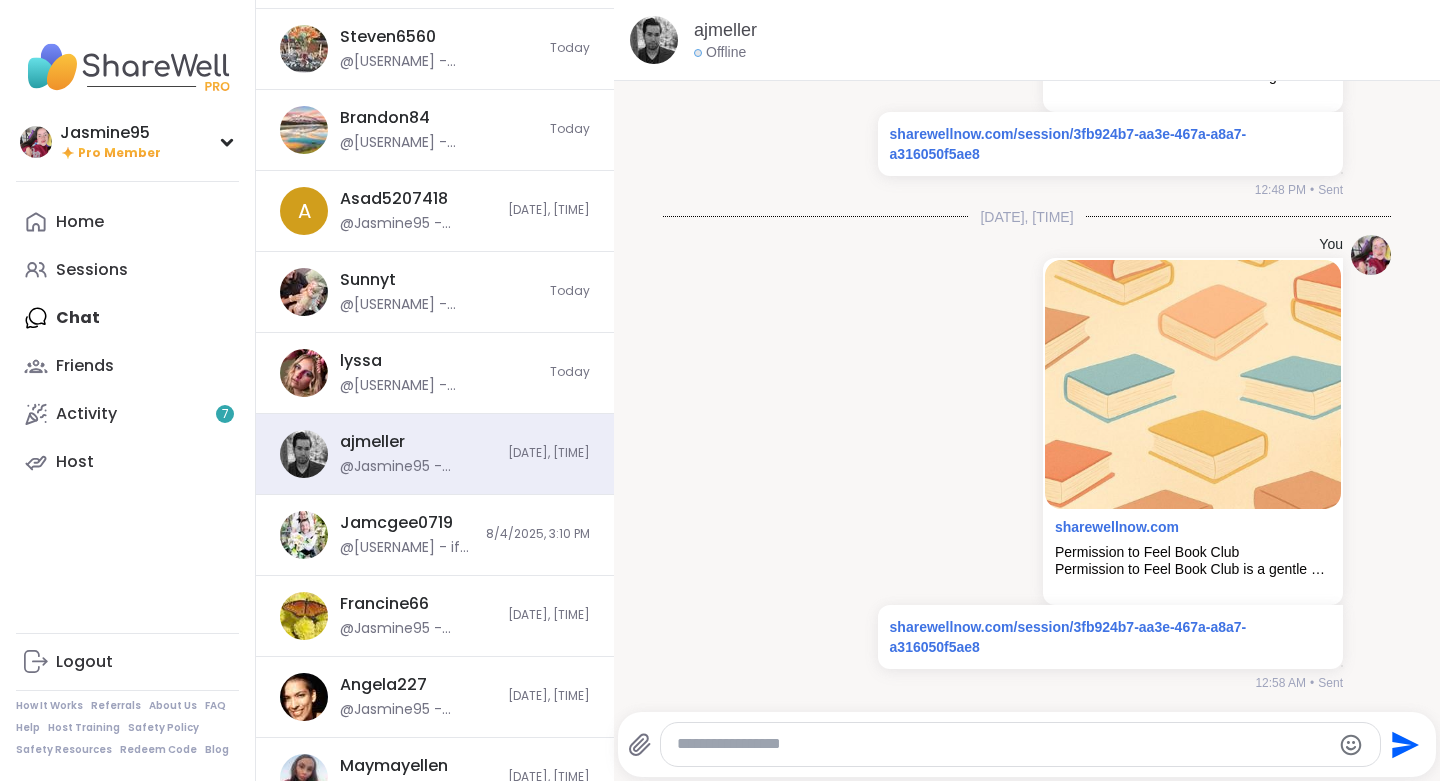 click at bounding box center [1020, 744] 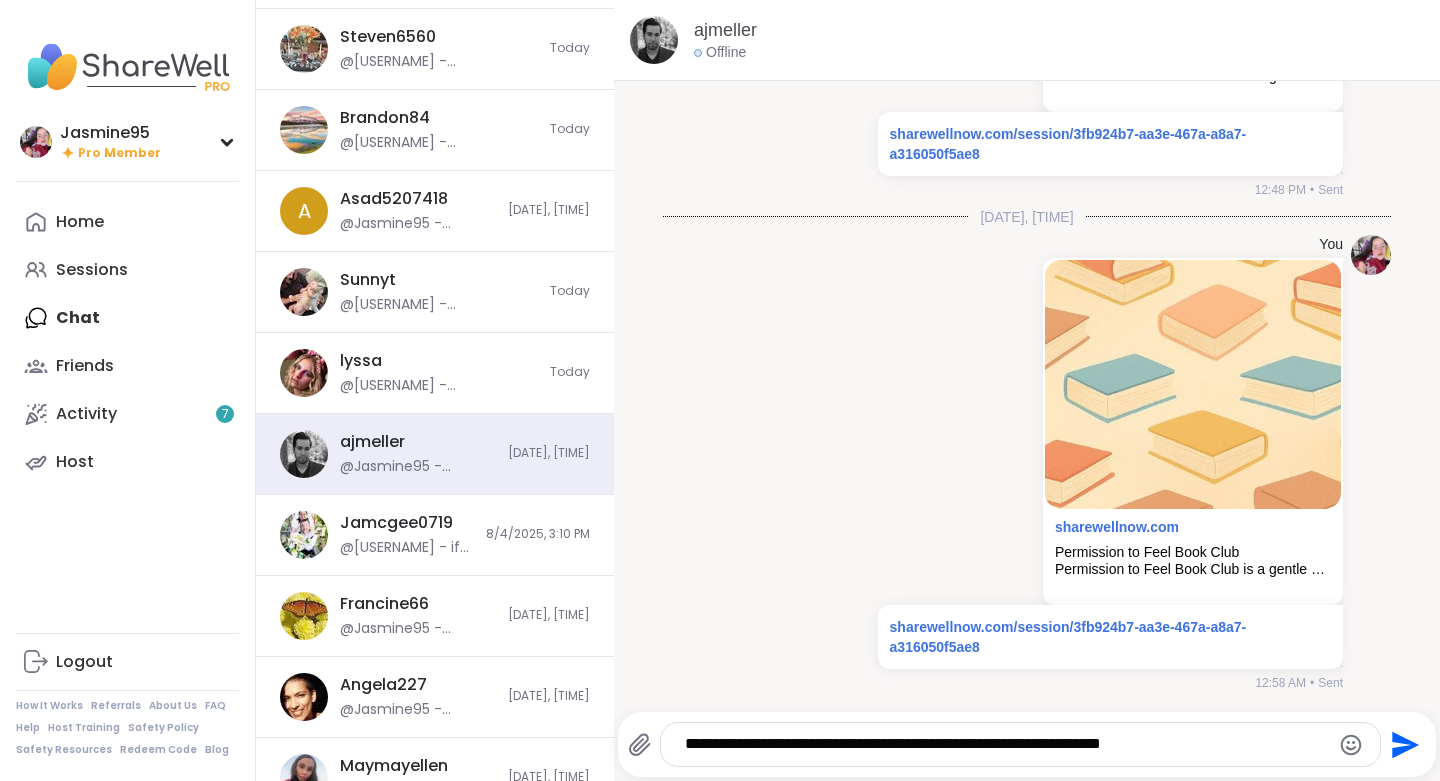 type 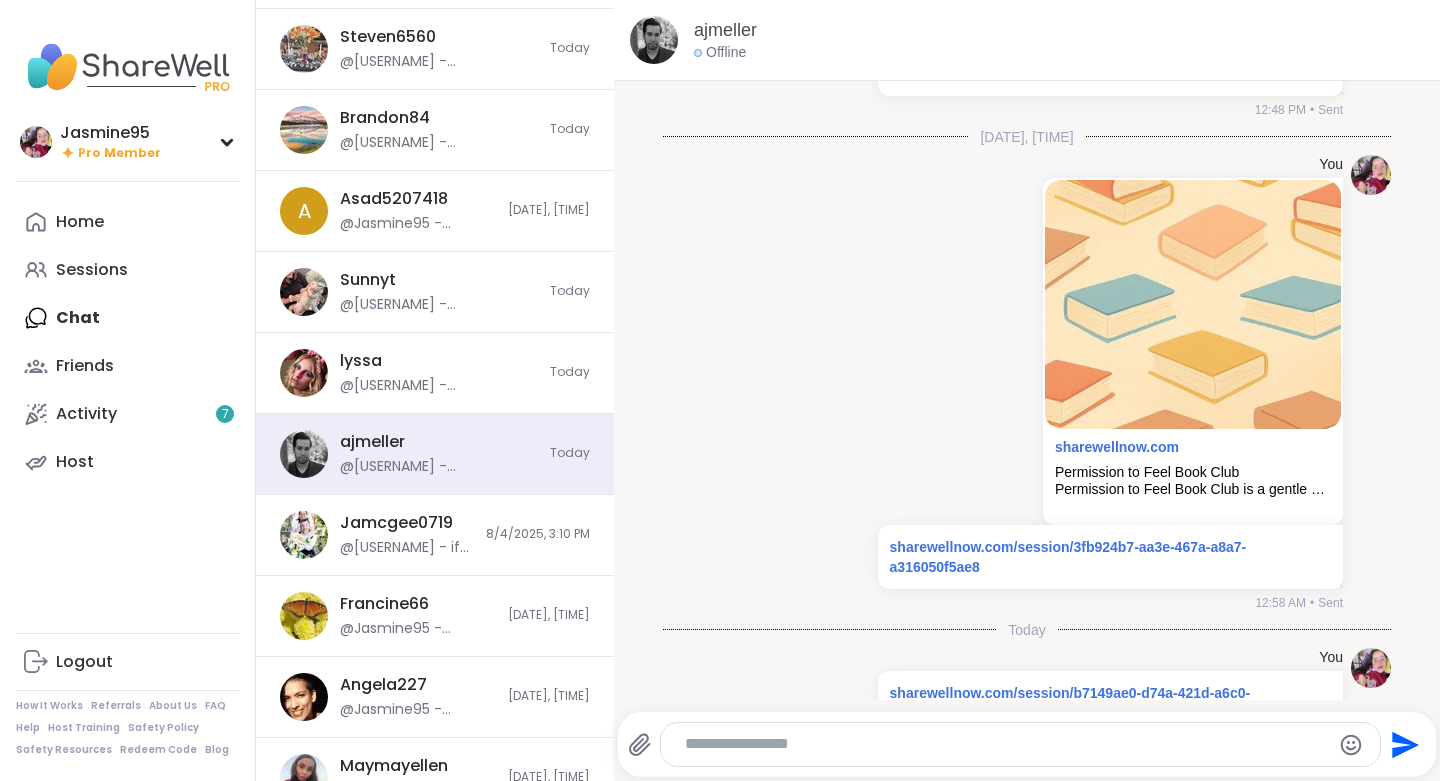 scroll, scrollTop: 14453, scrollLeft: 0, axis: vertical 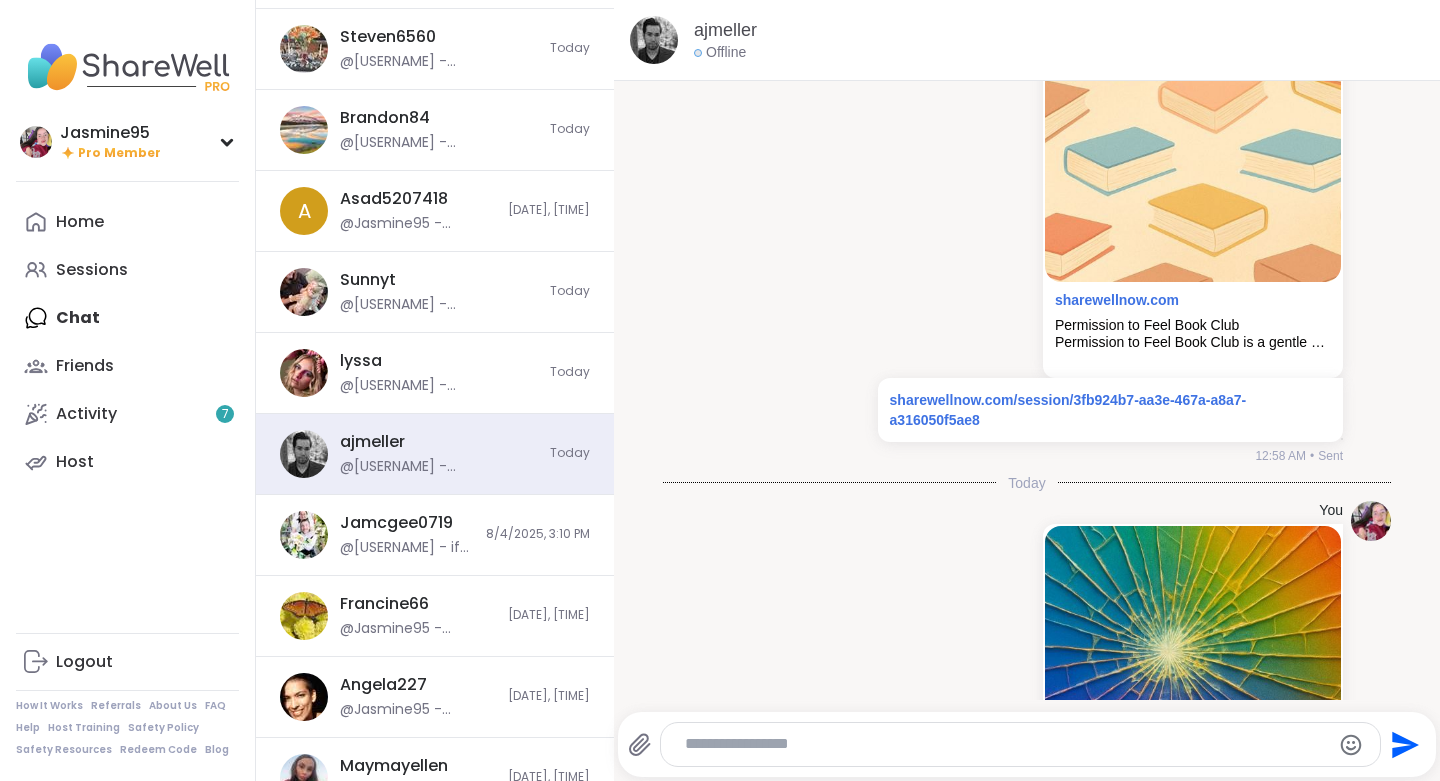 click on "Jamcgee0719" at bounding box center [396, 523] 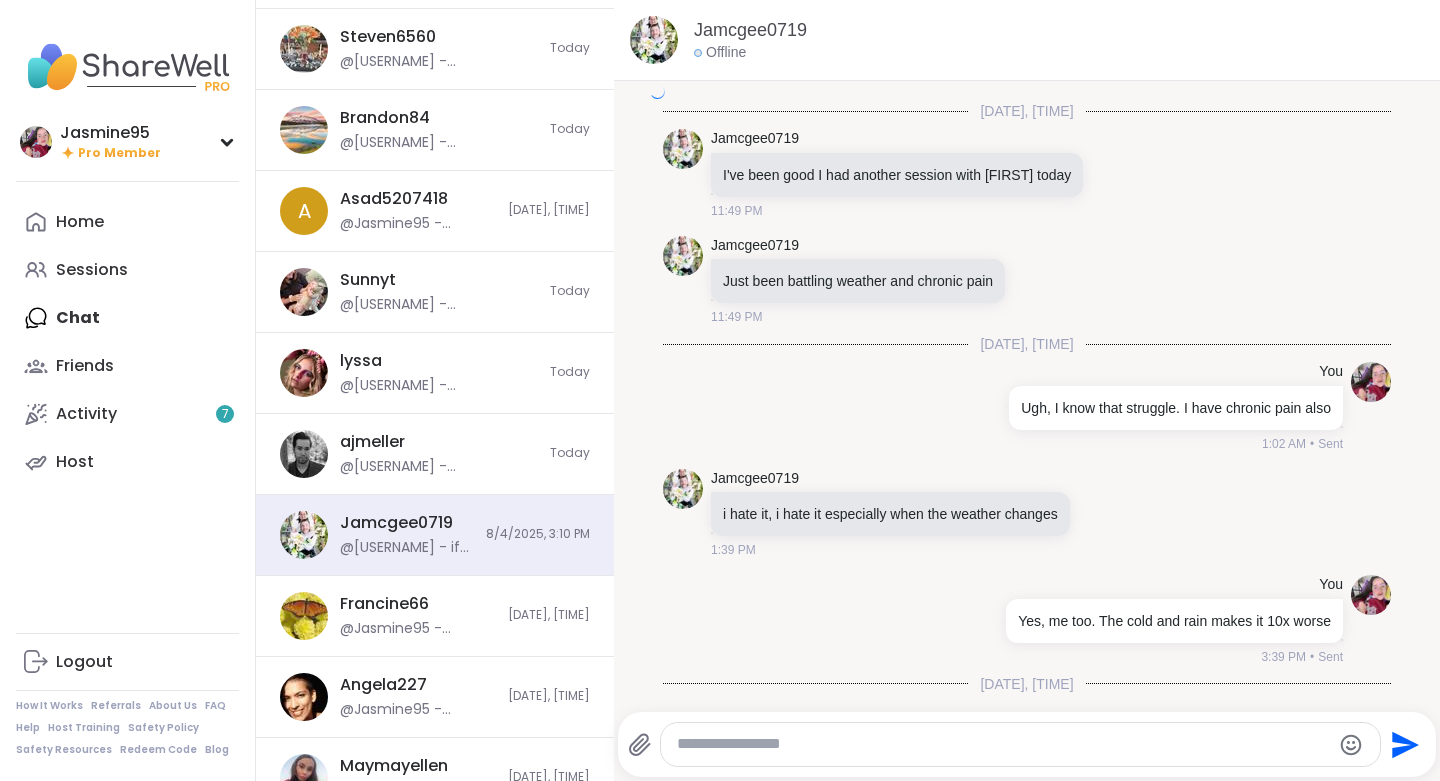 scroll, scrollTop: 5704, scrollLeft: 0, axis: vertical 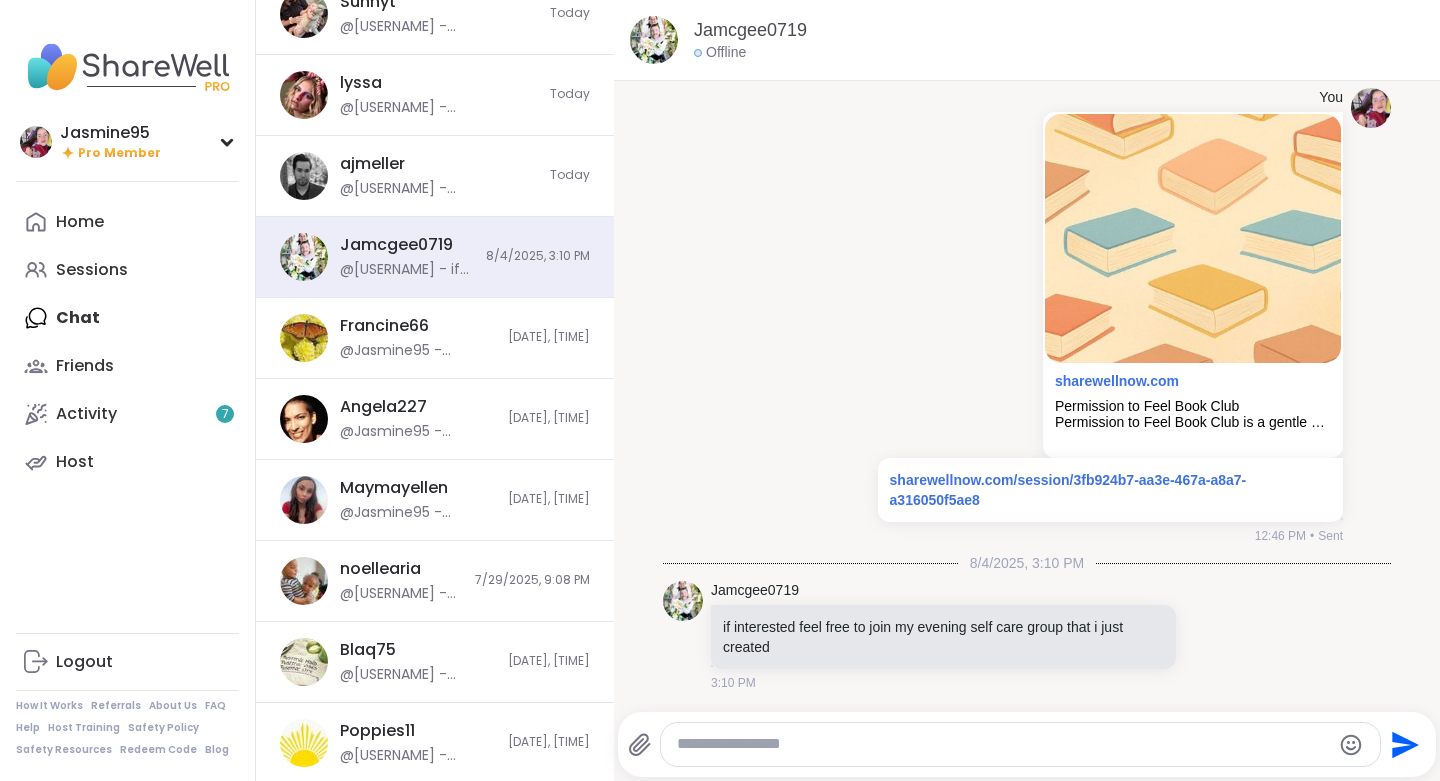 click on "@Jasmine95 - https://sharewellnow.com/session/7b2998bb-491d-4c88-af56-2be3361c85d5" at bounding box center [418, 432] 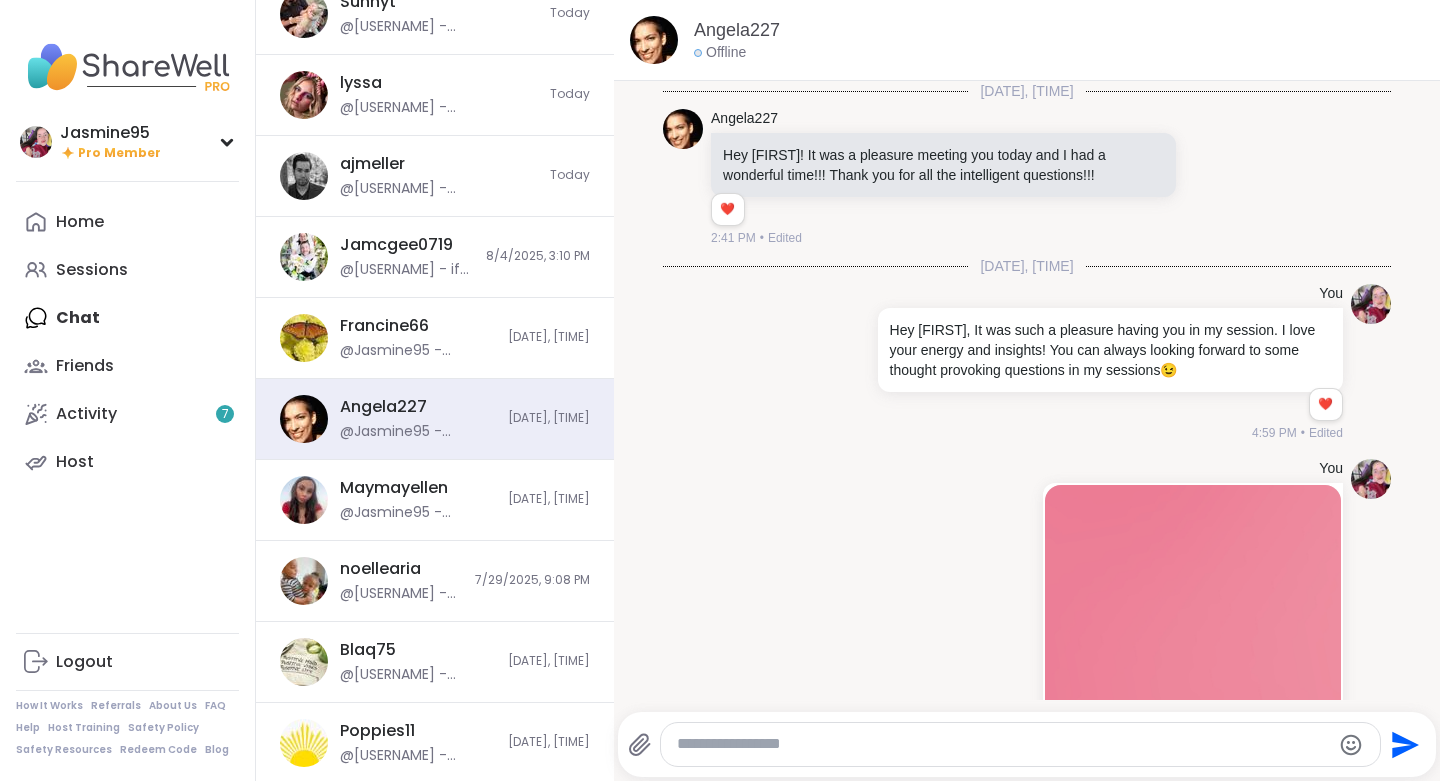 scroll, scrollTop: 2138, scrollLeft: 0, axis: vertical 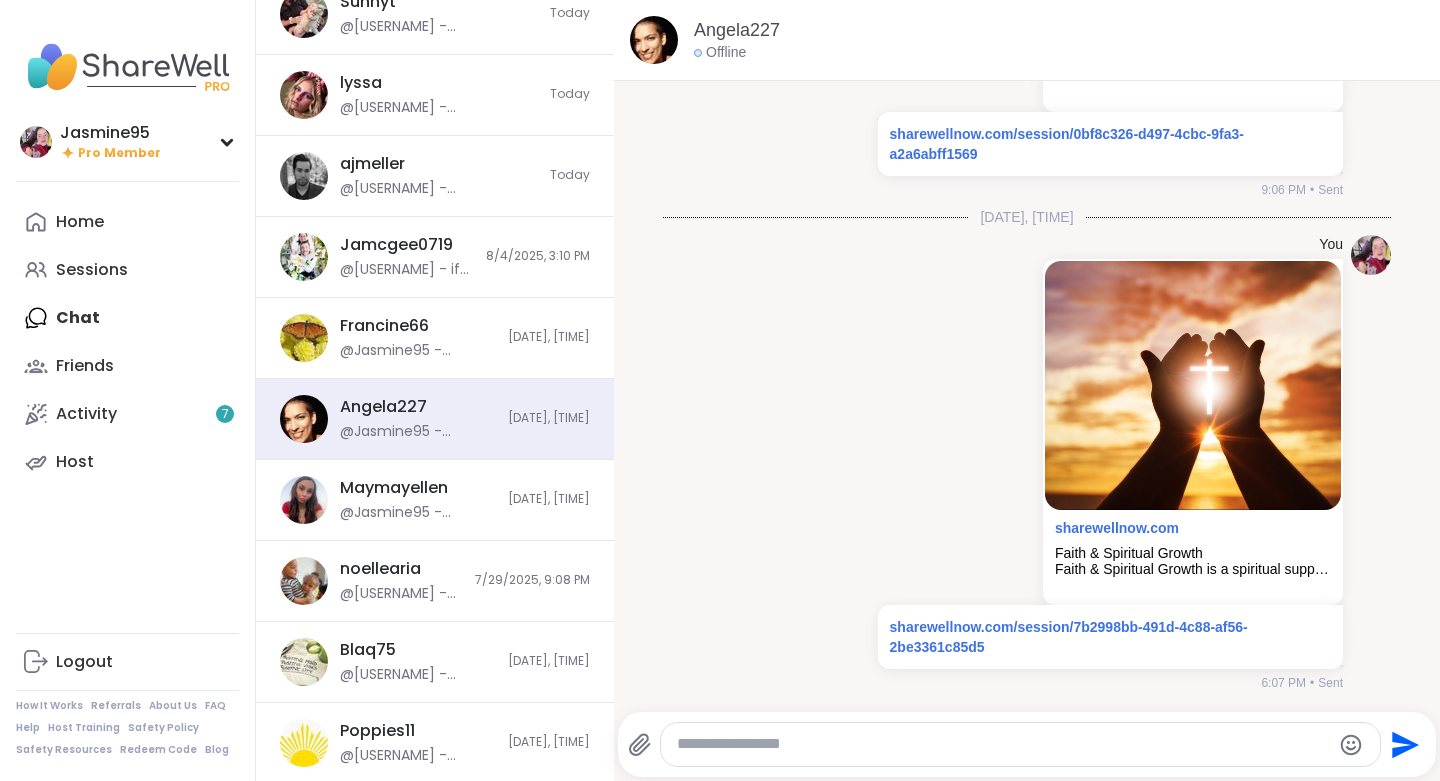 click at bounding box center (1003, 744) 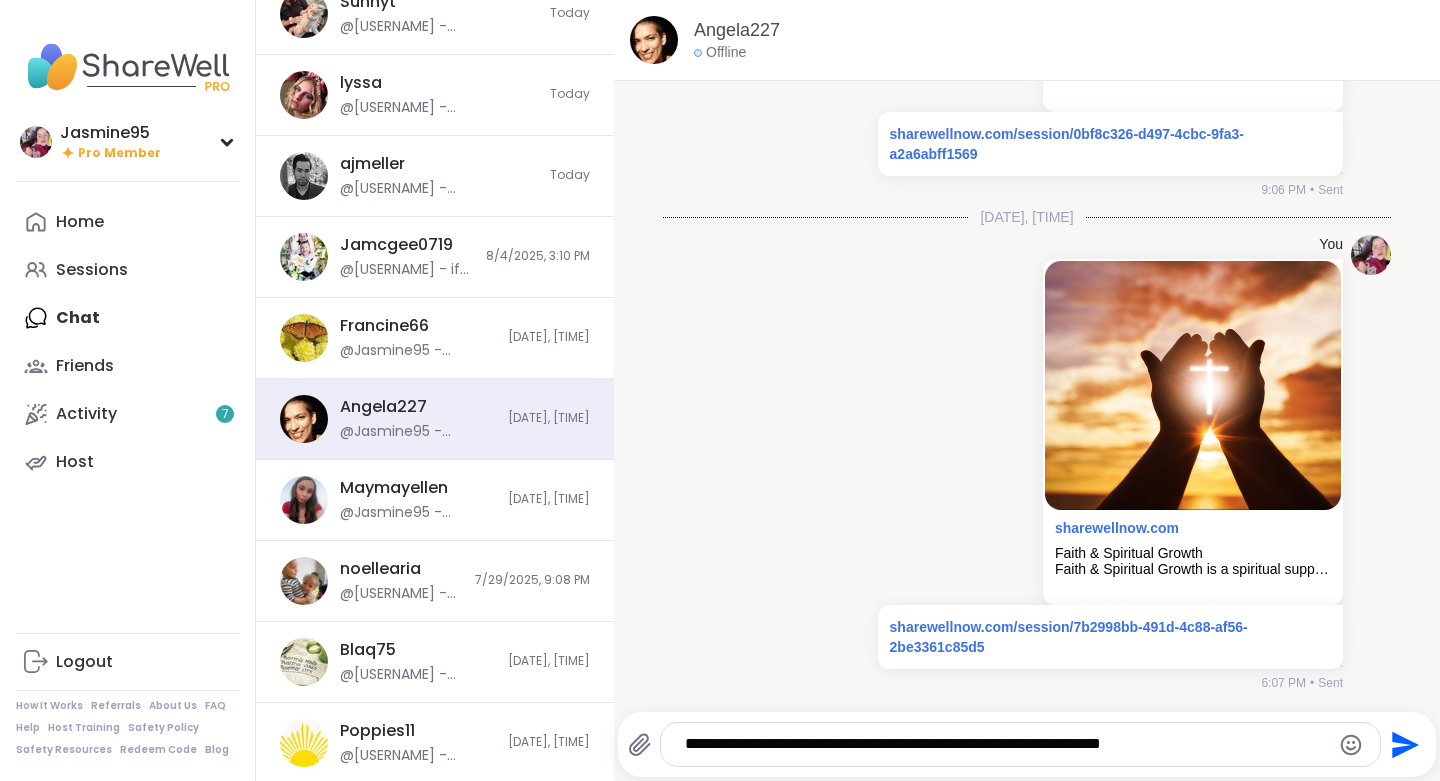 type 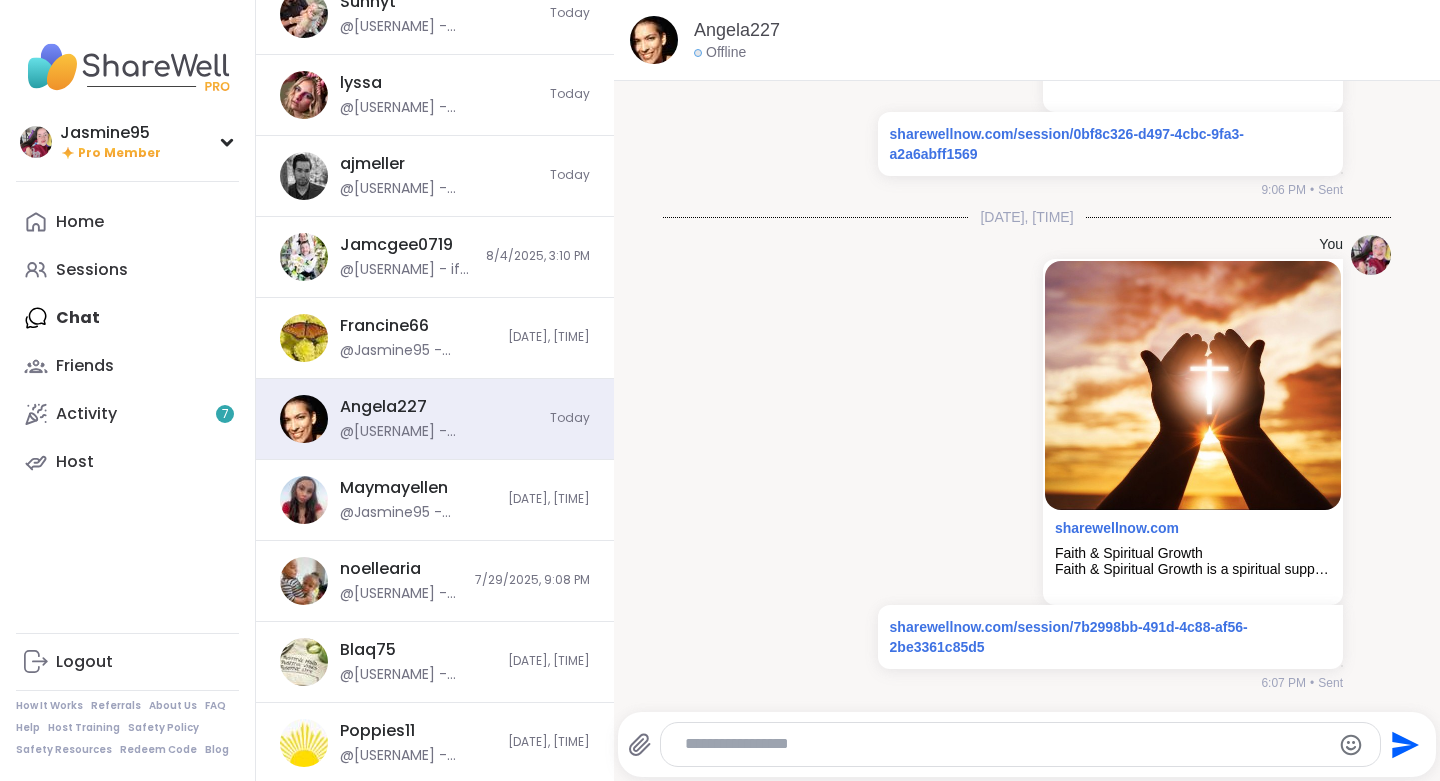 scroll, scrollTop: 2285, scrollLeft: 0, axis: vertical 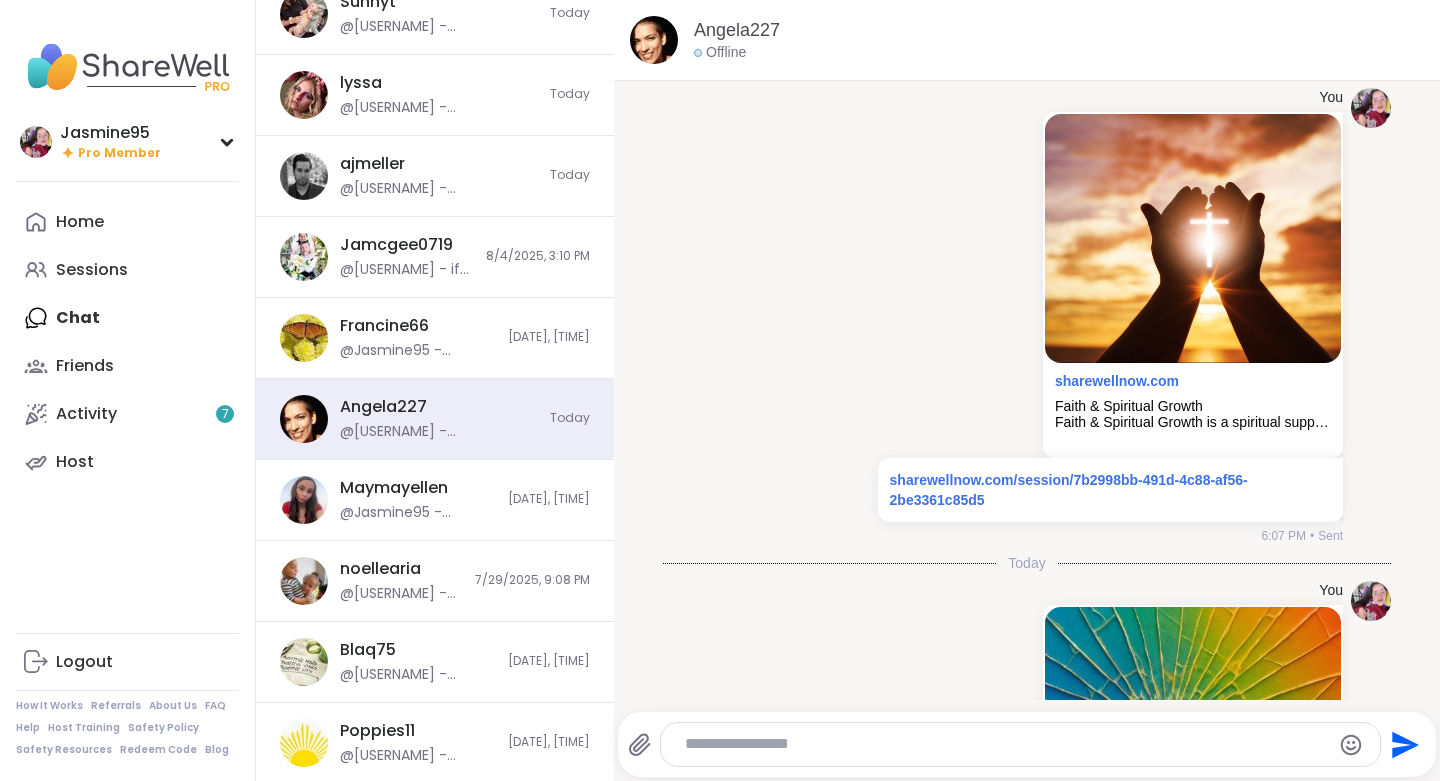 click on "@[USERNAME] - https://sharewellnow.com/session/0bf8c326-d497-4cbc-9fa3-a2a6abff1569" at bounding box center (401, 594) 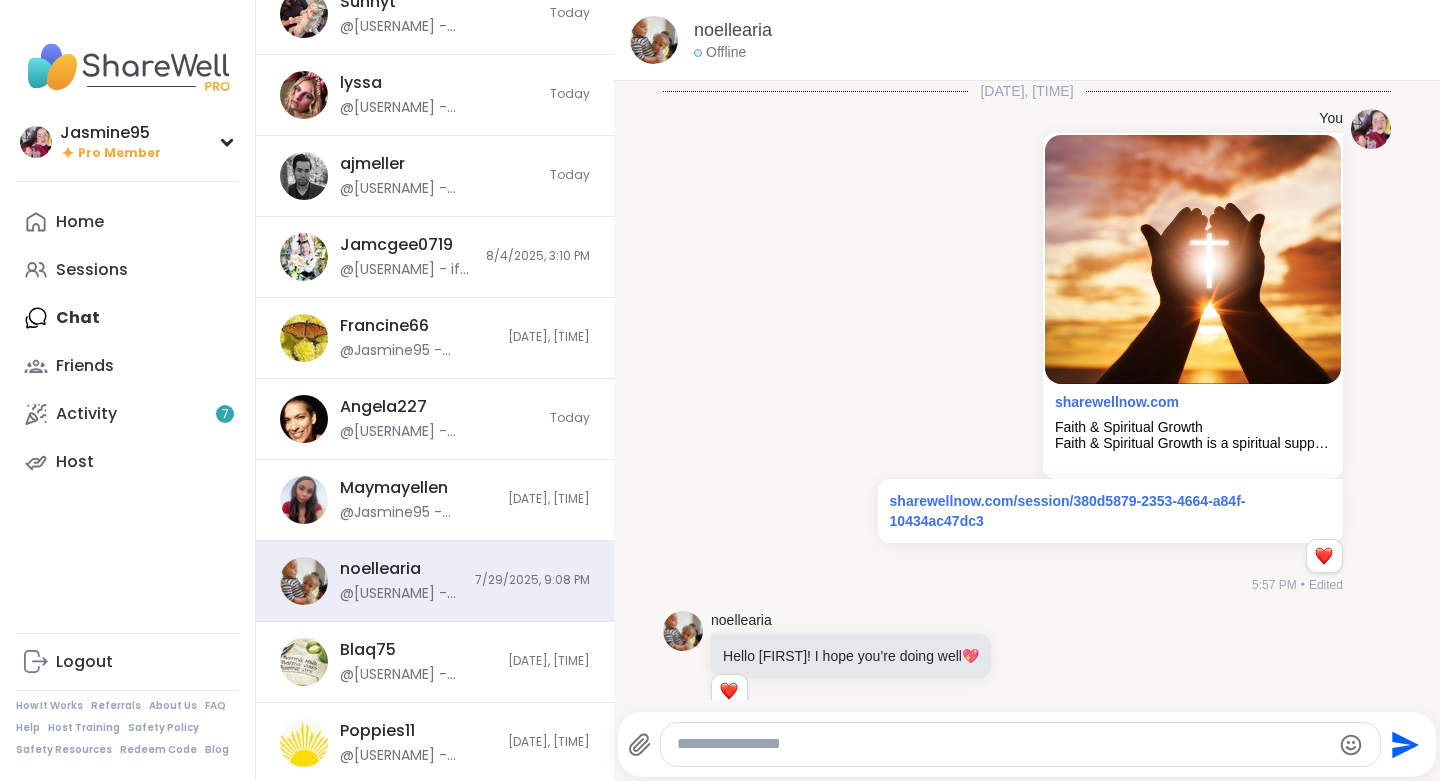 scroll, scrollTop: 1624, scrollLeft: 0, axis: vertical 